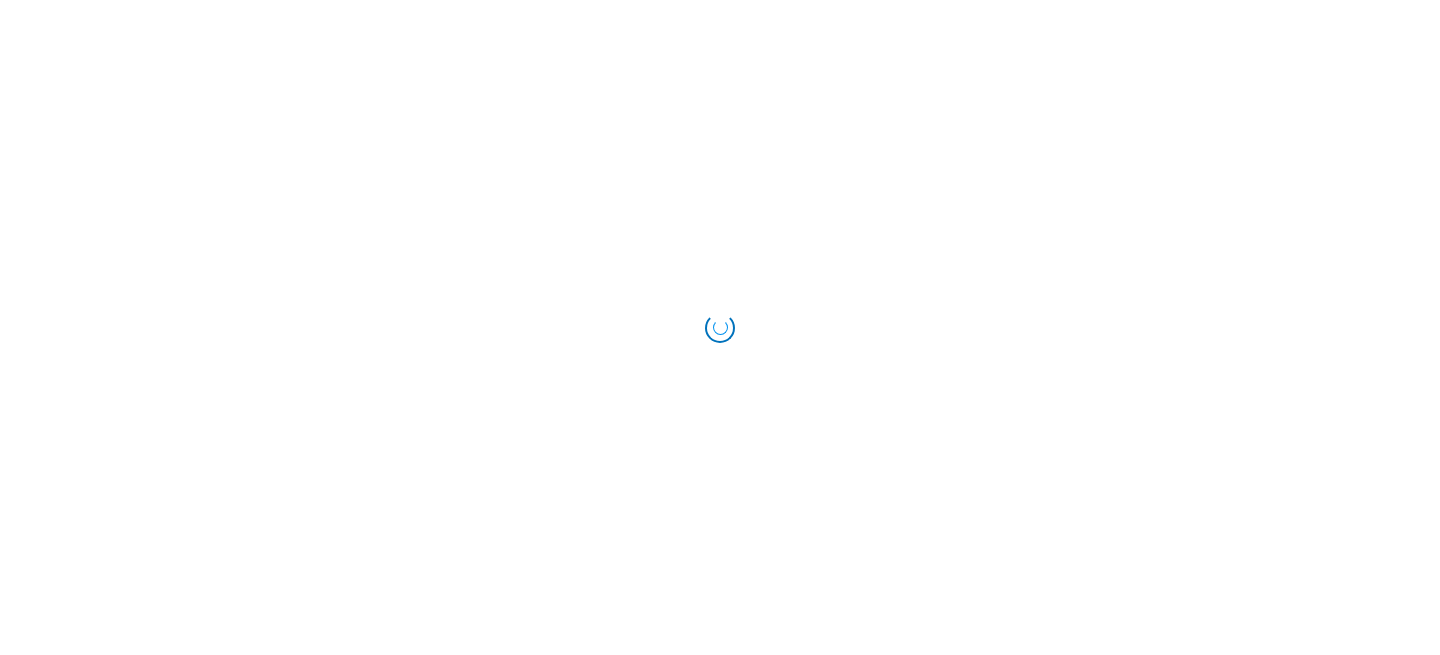 scroll, scrollTop: 0, scrollLeft: 0, axis: both 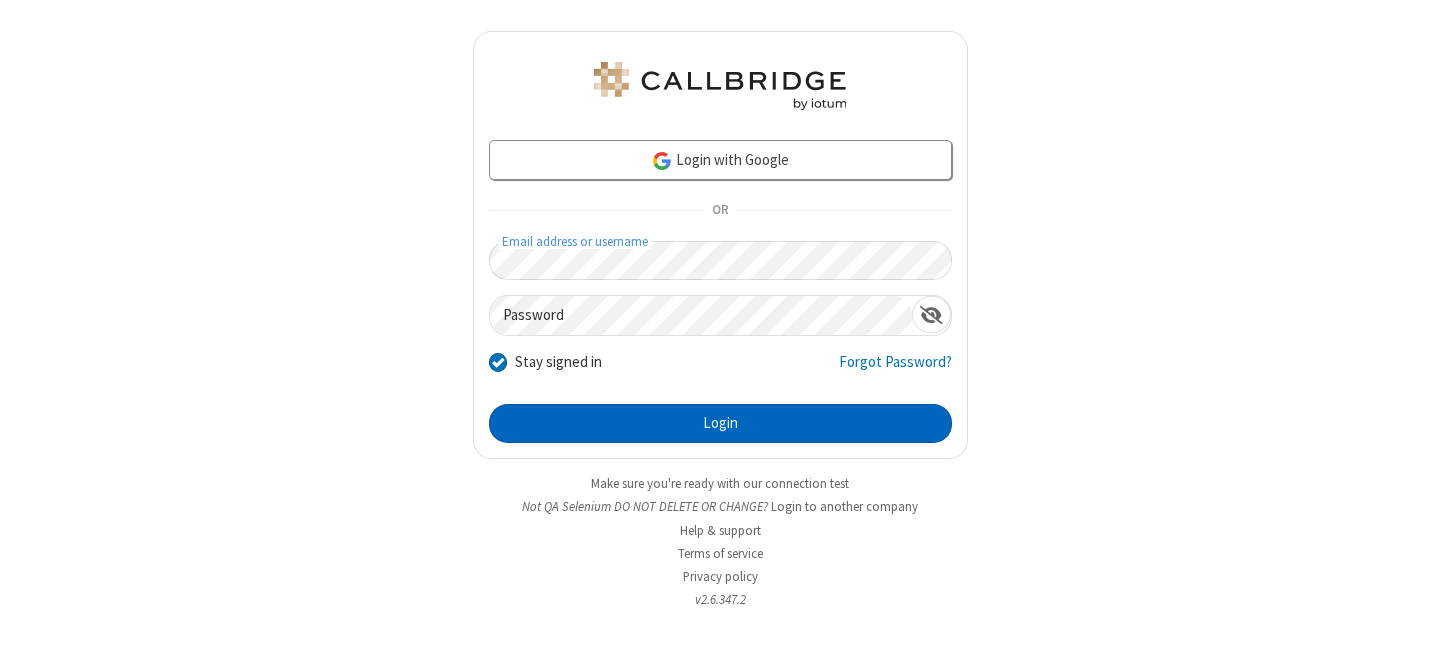 click on "Login" at bounding box center [720, 424] 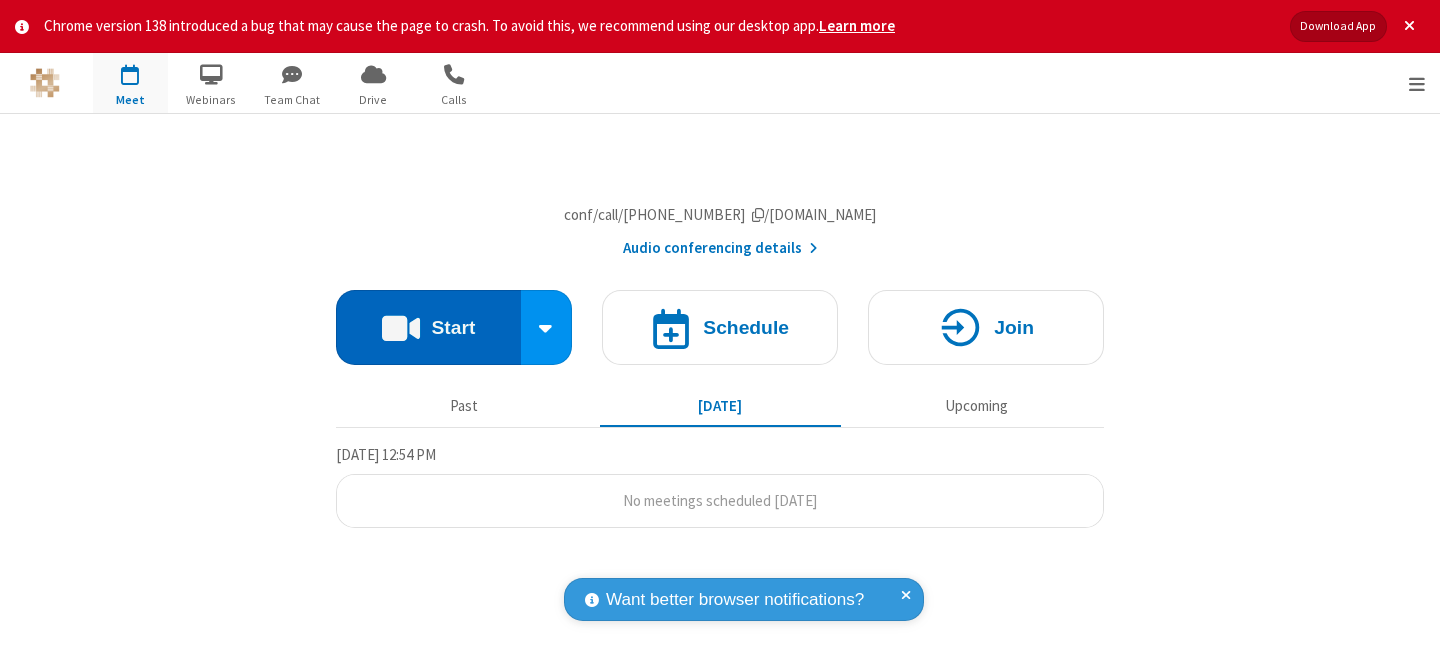 click on "Start" at bounding box center (428, 327) 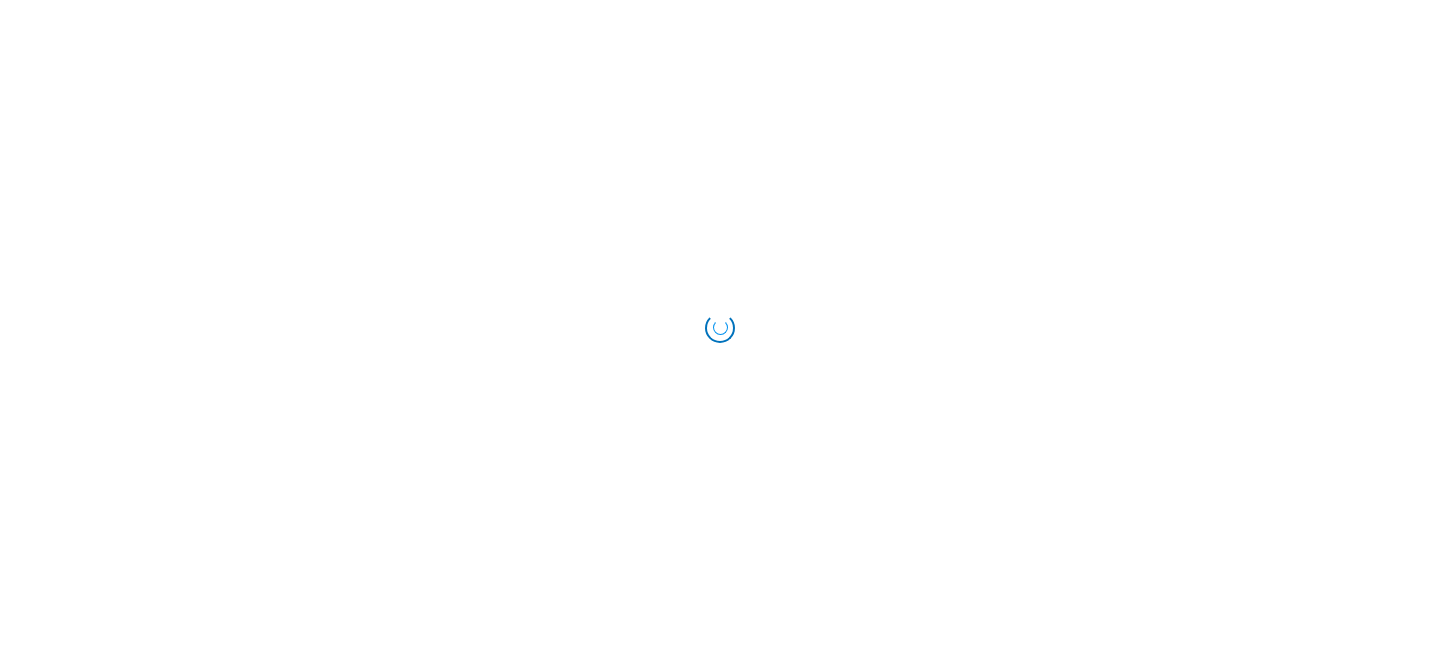 scroll, scrollTop: 0, scrollLeft: 0, axis: both 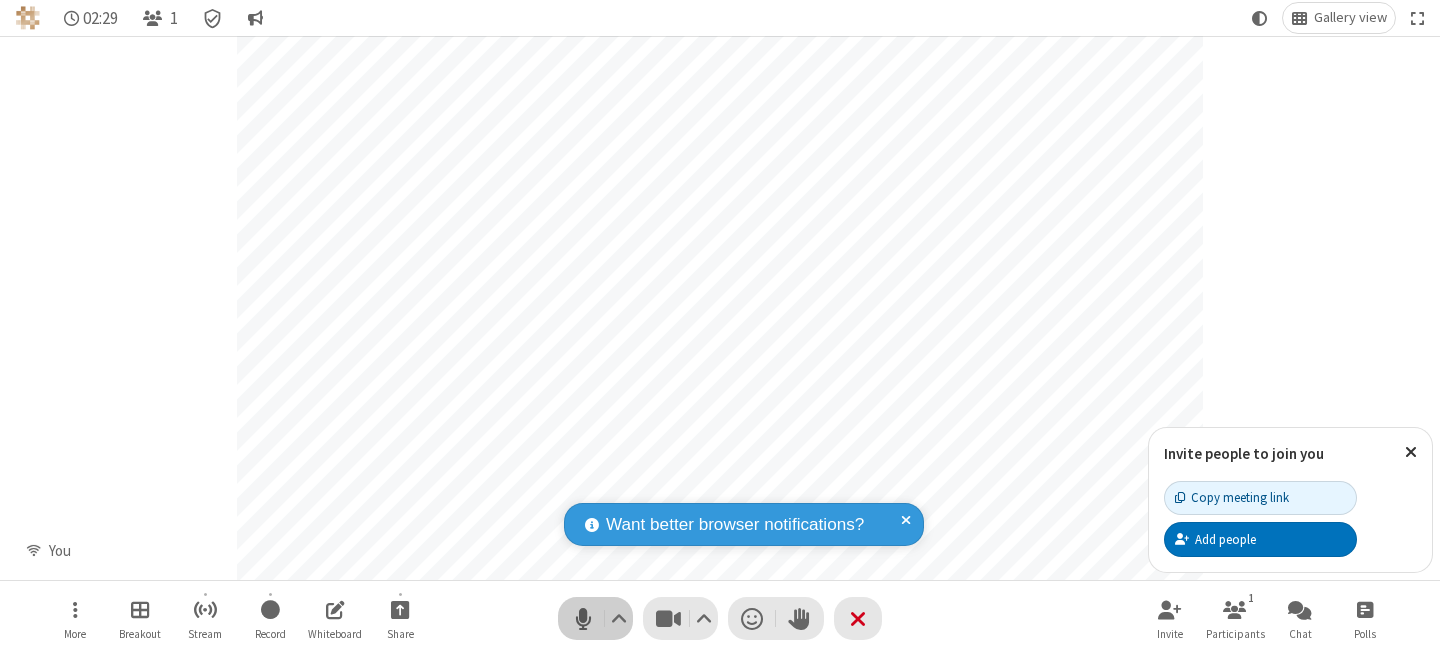 click at bounding box center [583, 618] 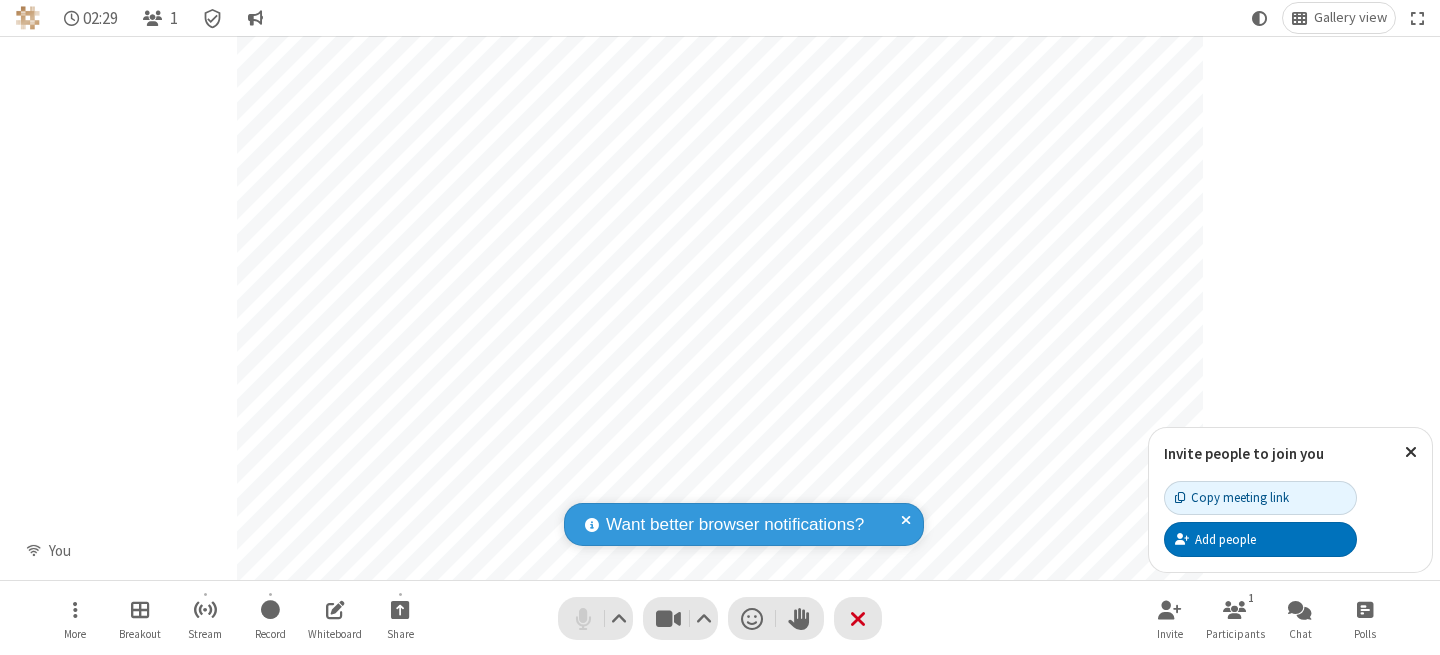 click at bounding box center [583, 618] 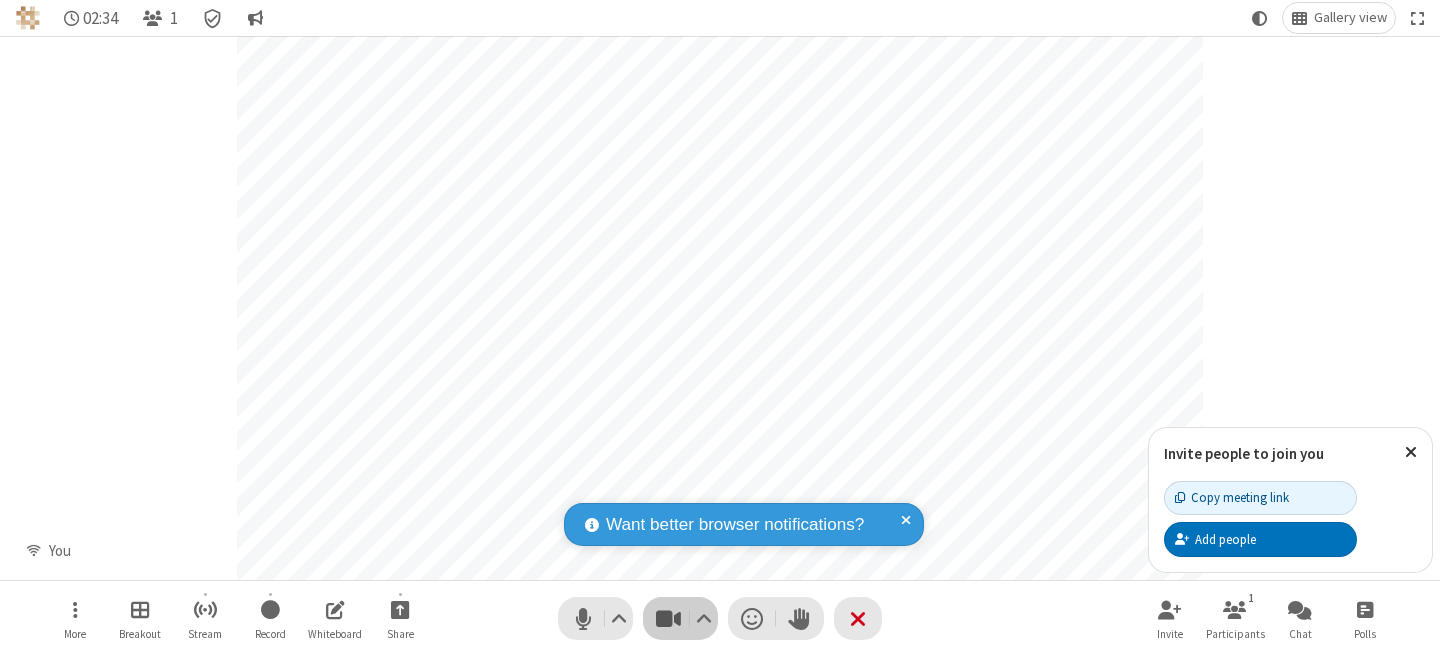click at bounding box center (668, 618) 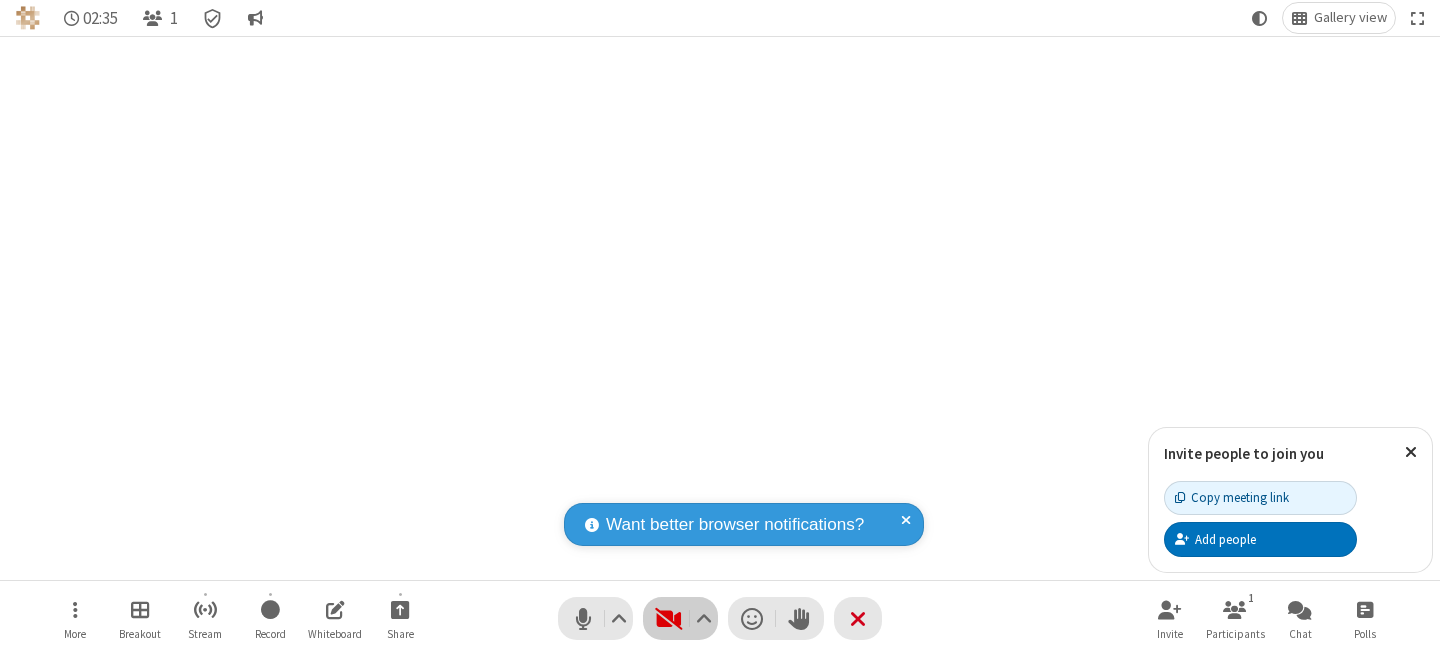 click at bounding box center (668, 618) 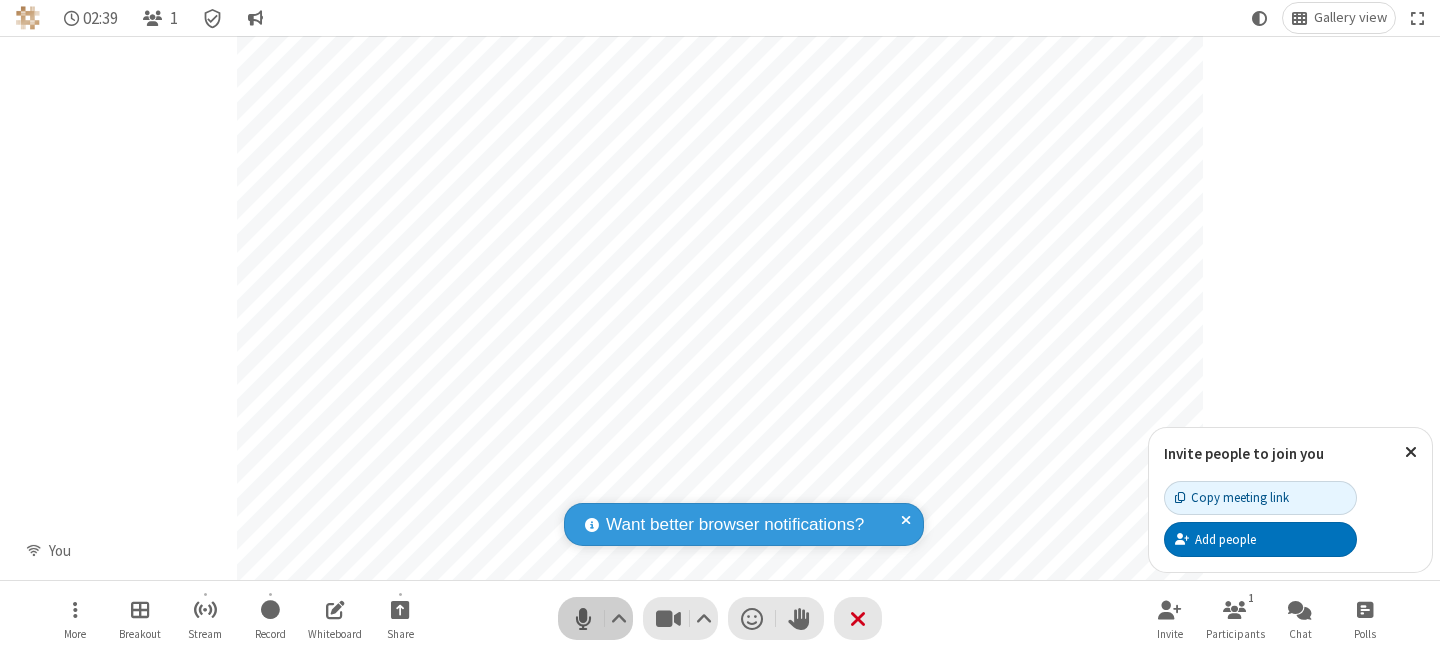 click at bounding box center [583, 618] 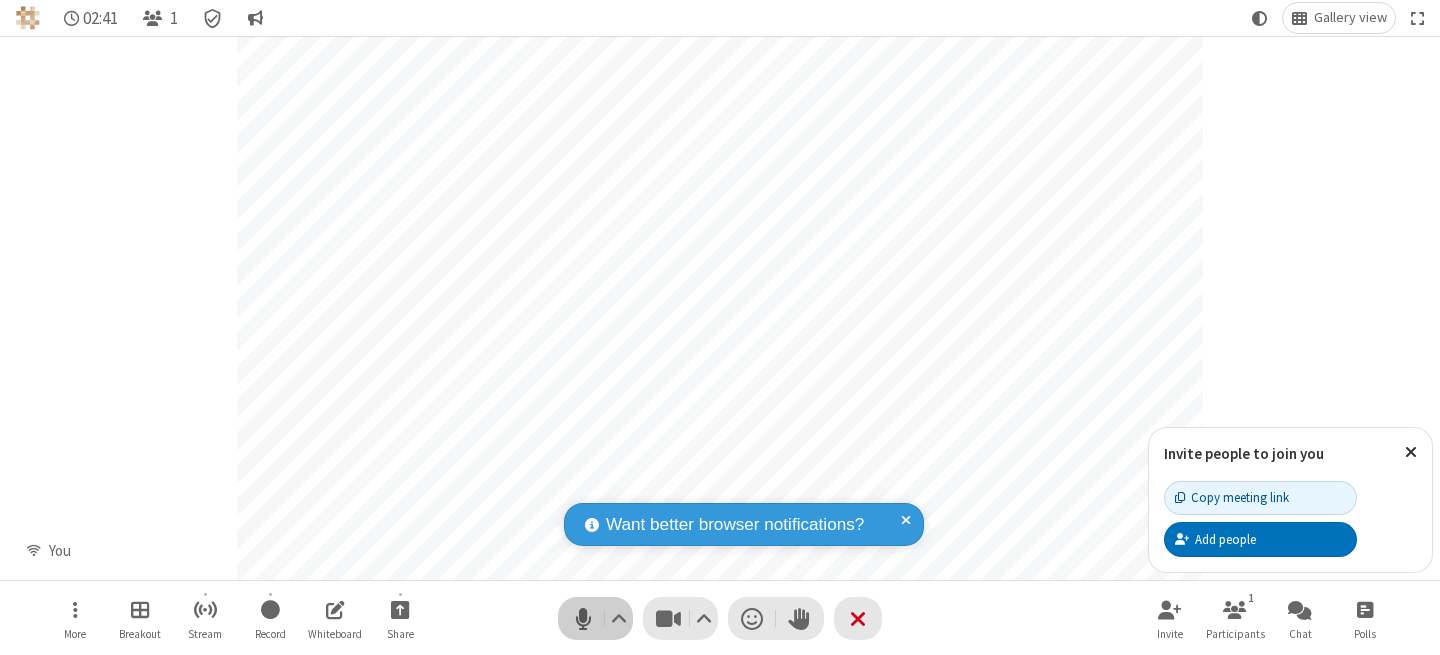 click at bounding box center (583, 618) 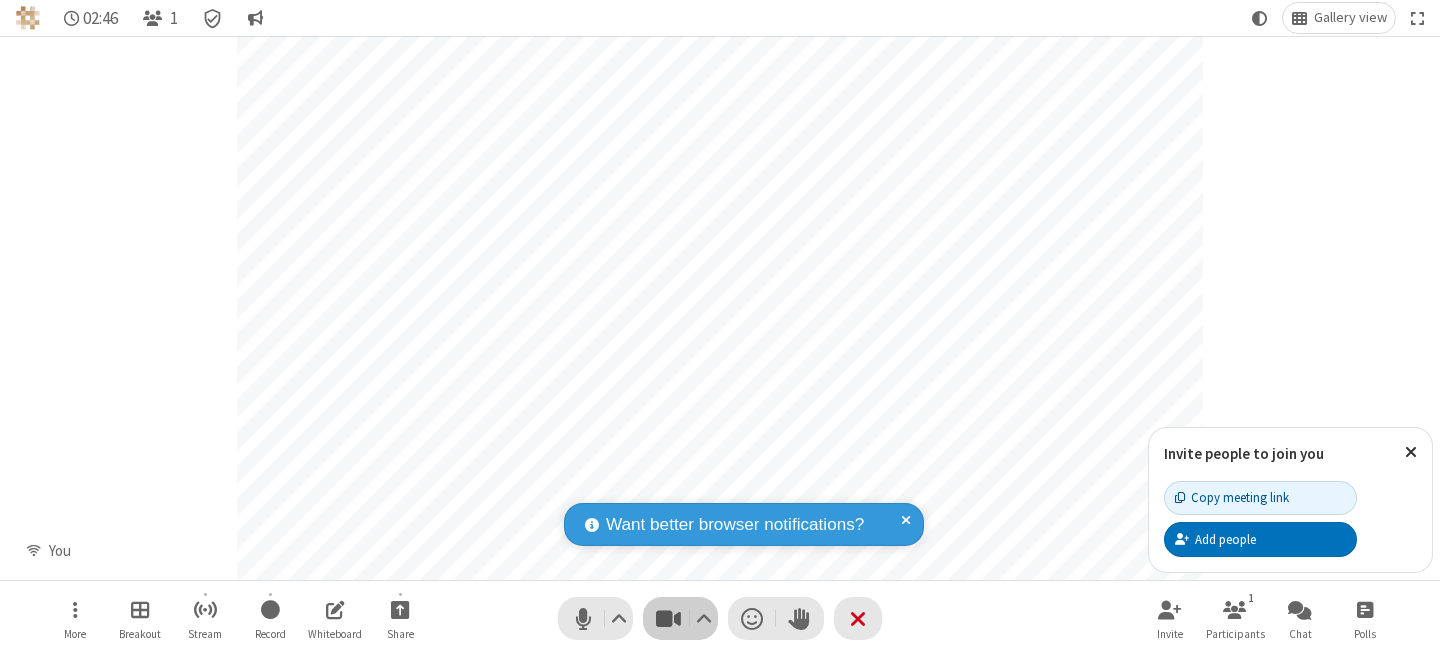 click at bounding box center (668, 618) 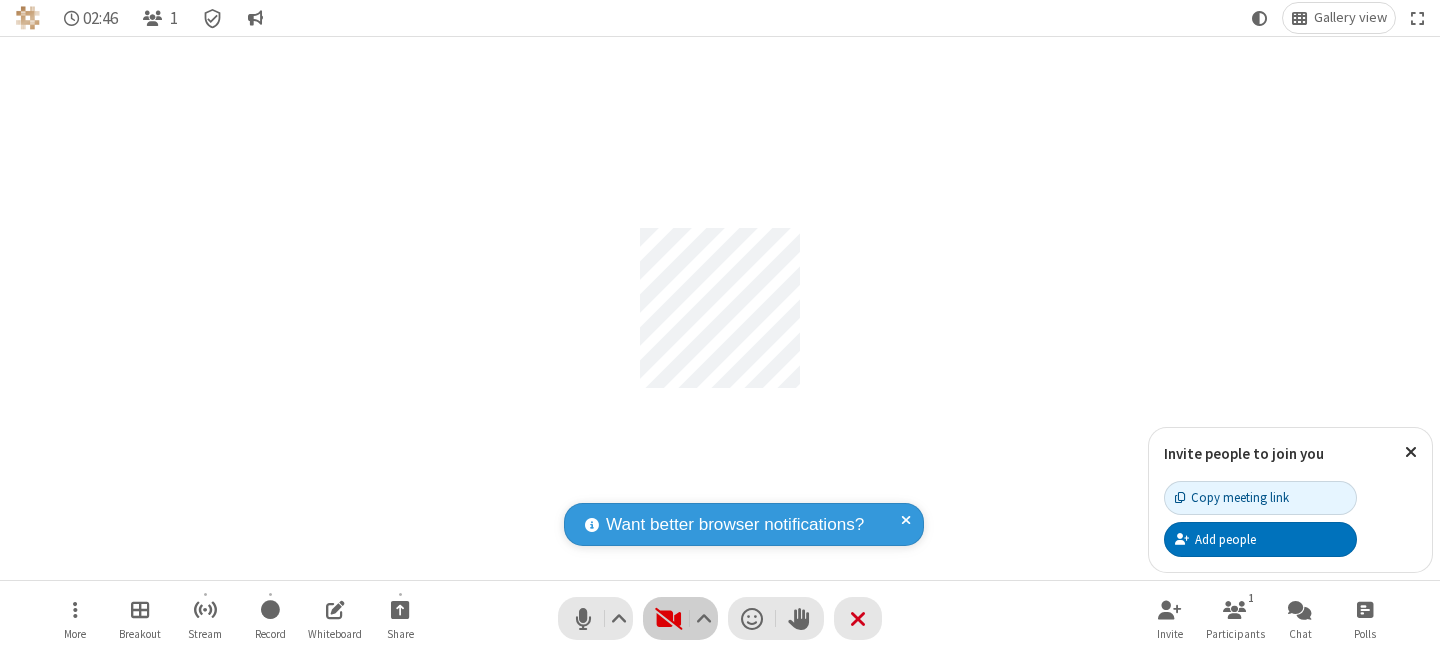click at bounding box center [668, 618] 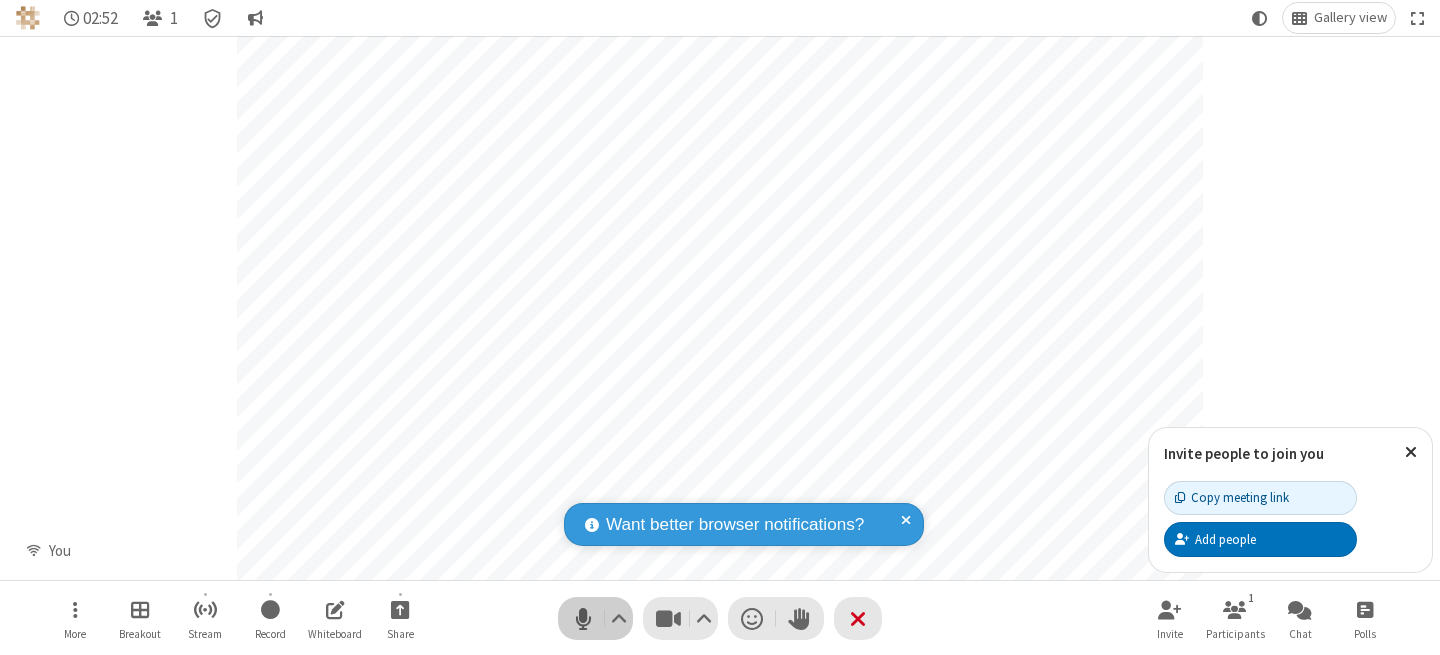 click at bounding box center [583, 618] 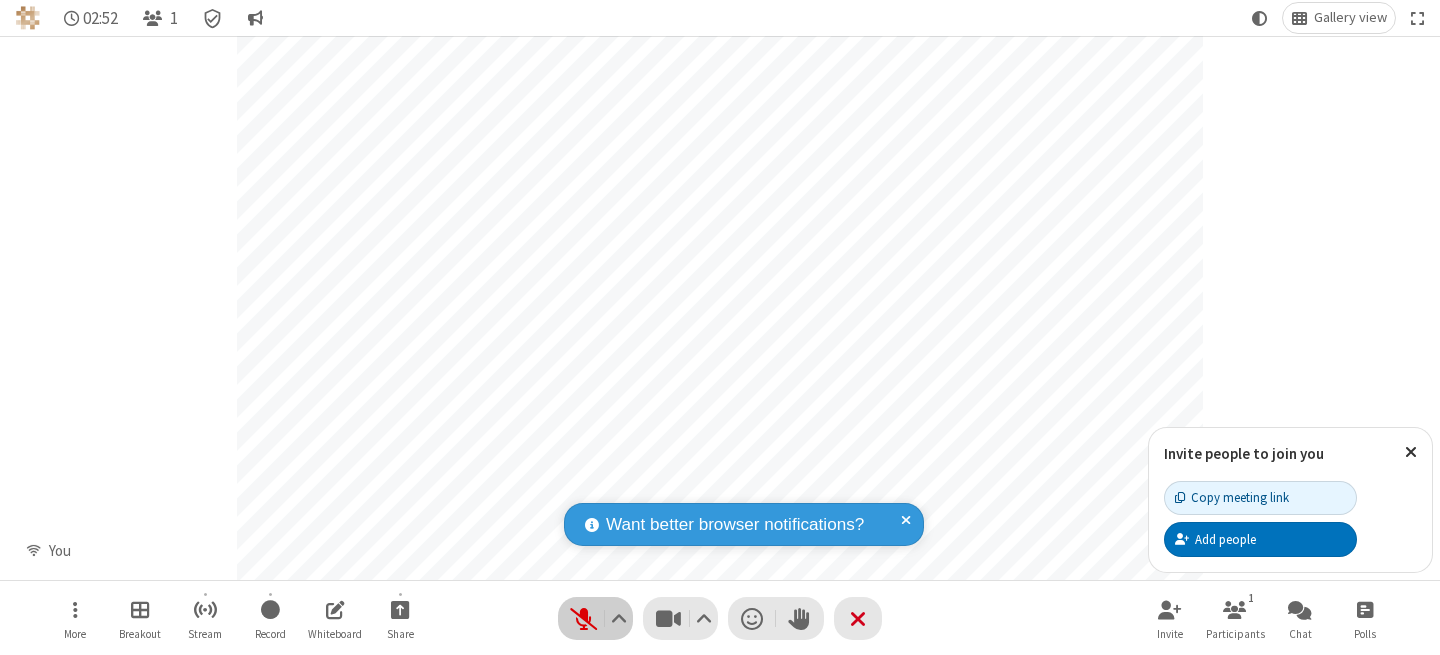 click at bounding box center (583, 618) 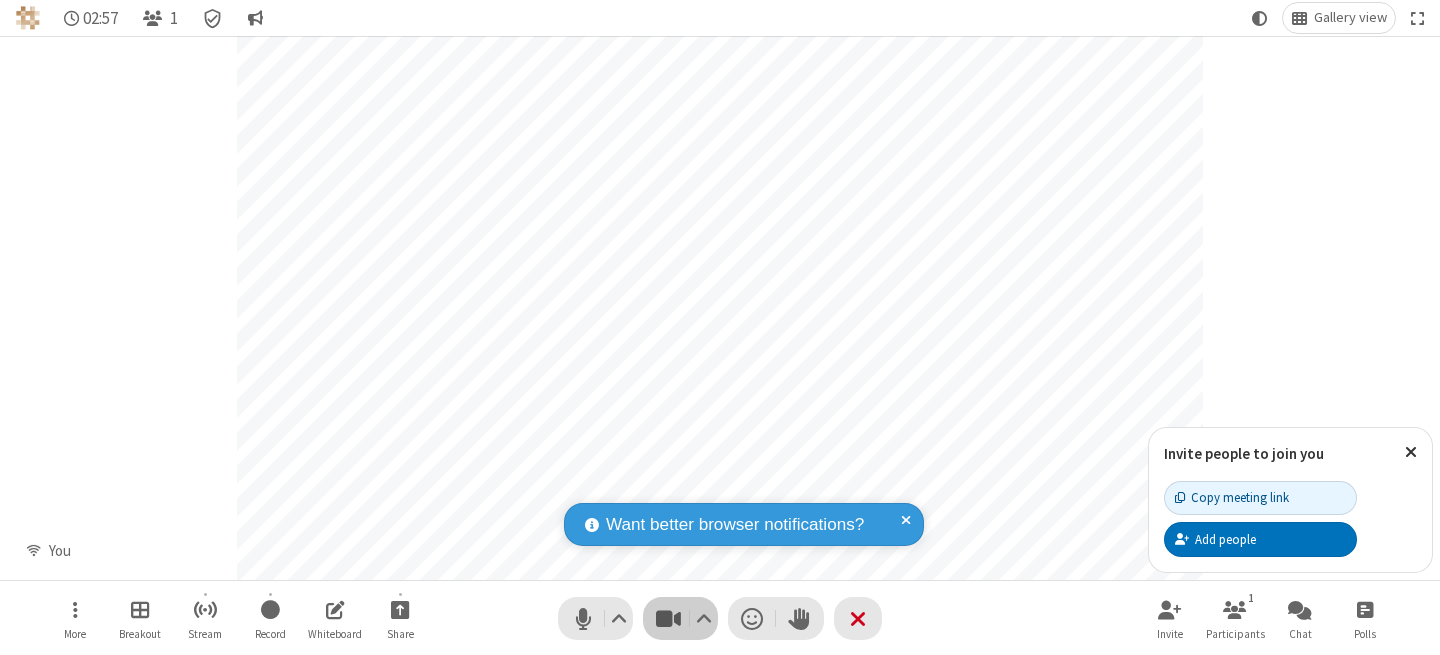 click at bounding box center (668, 618) 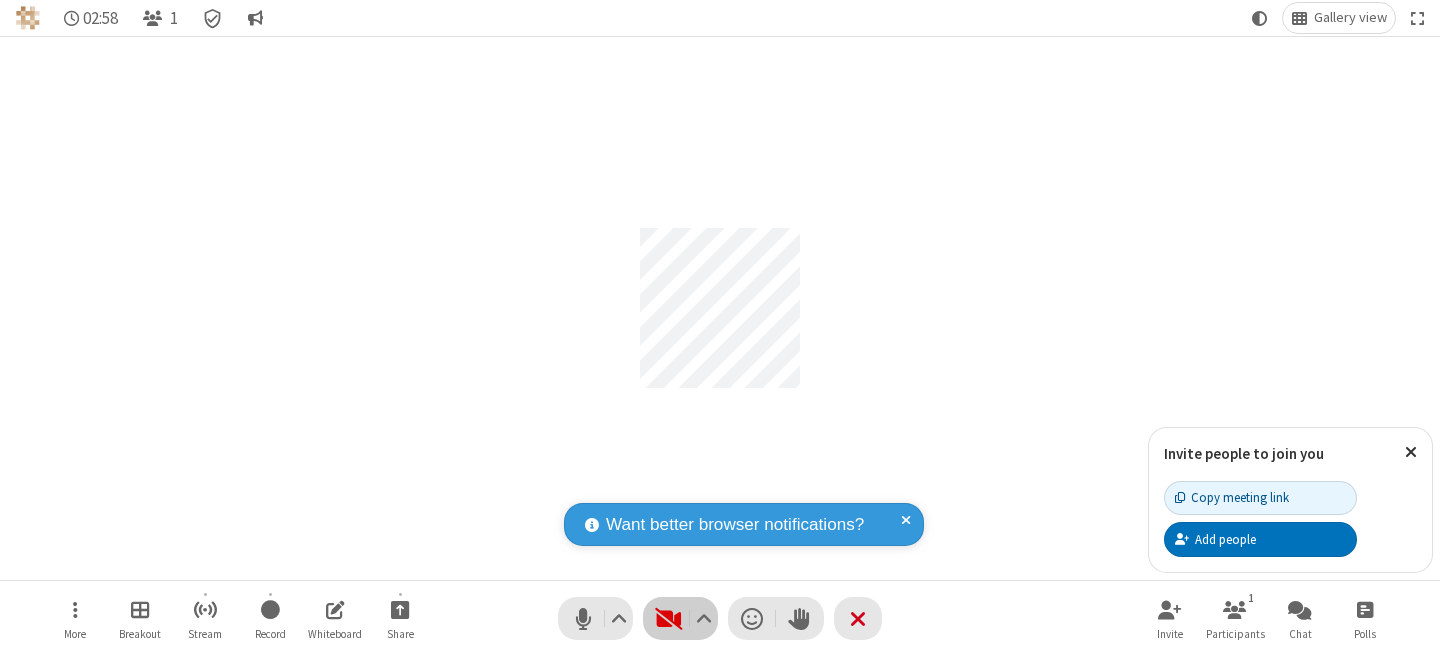 click at bounding box center [668, 618] 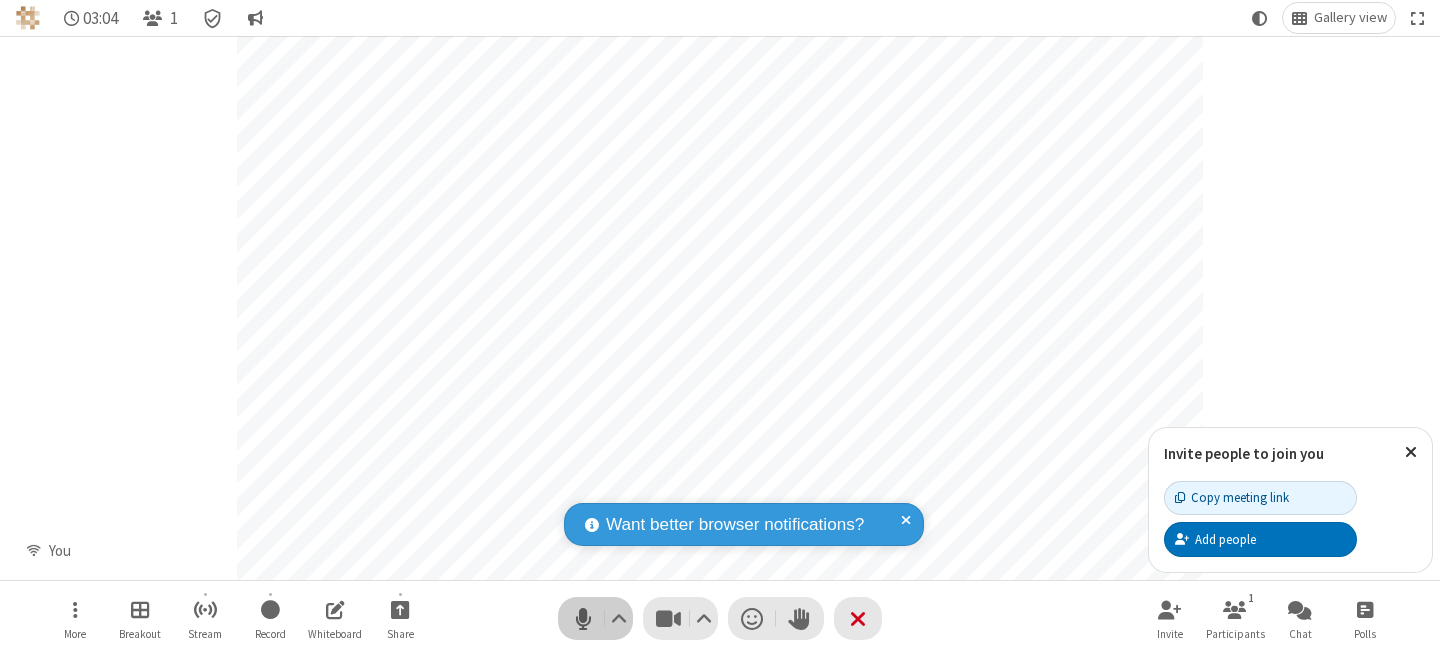 click at bounding box center [583, 618] 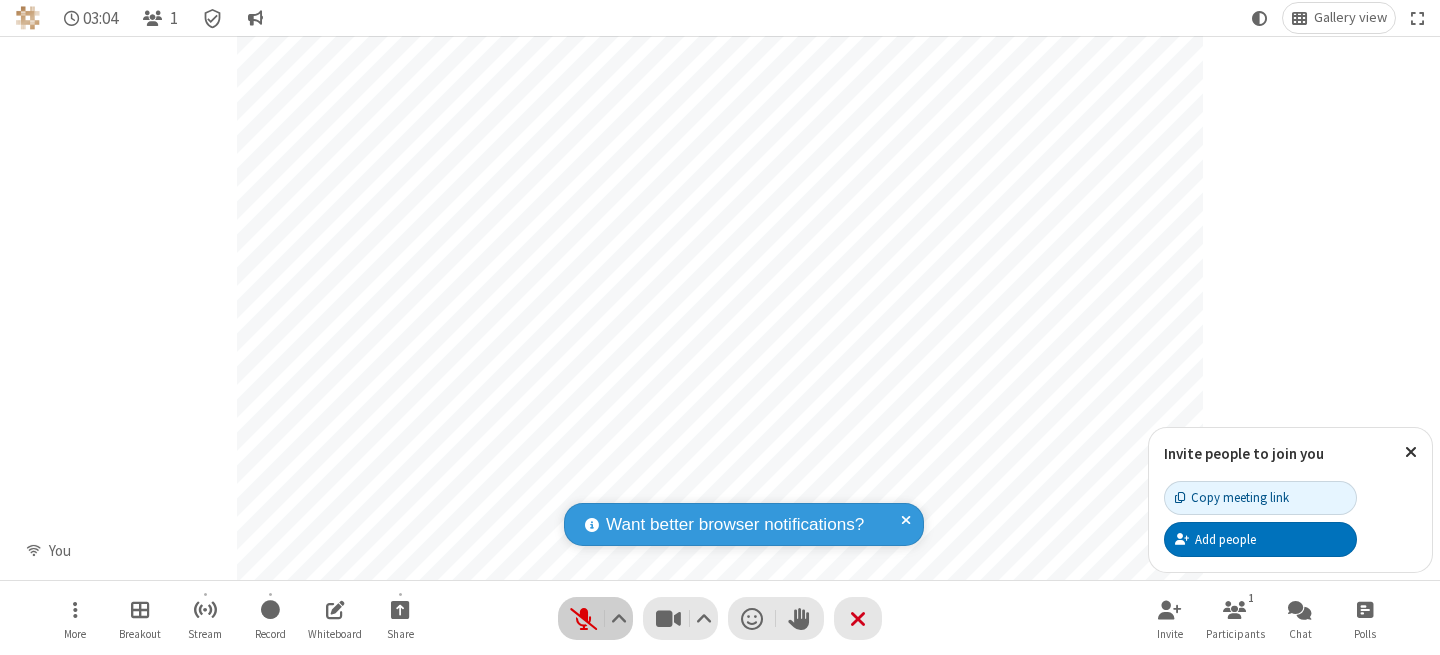 click at bounding box center [583, 618] 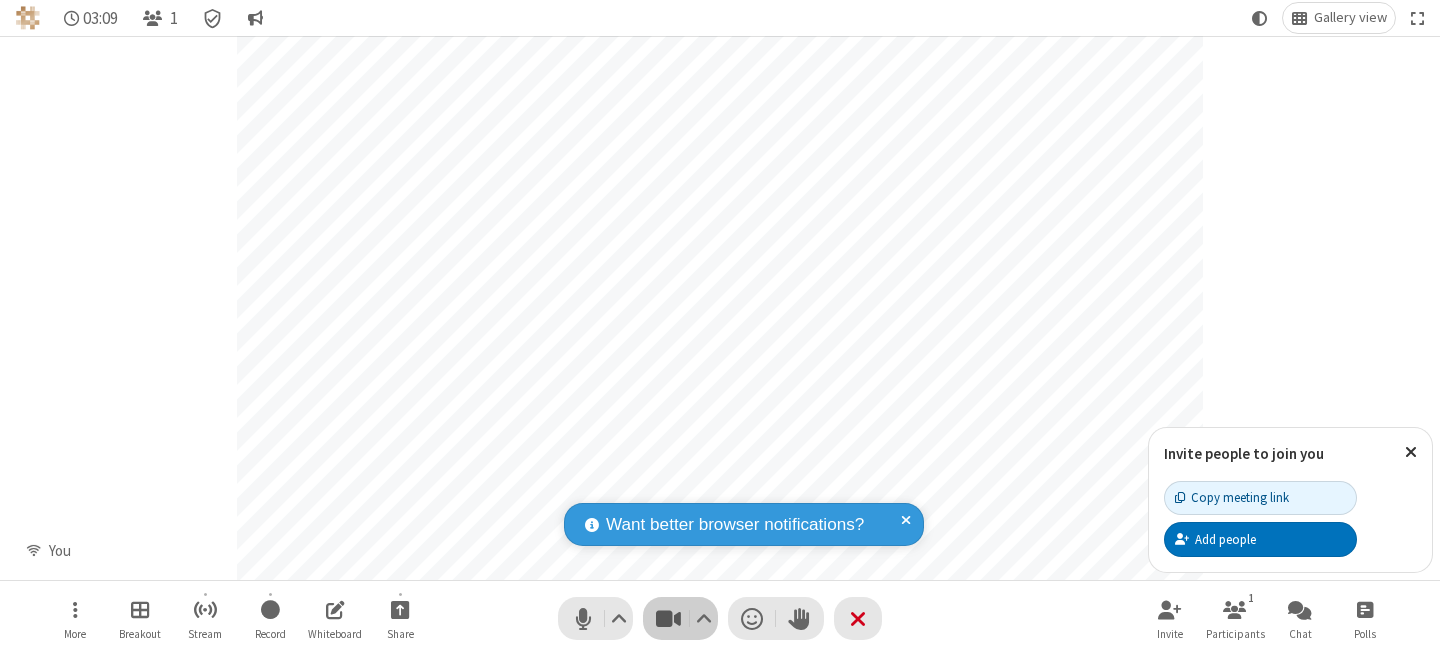 click at bounding box center [668, 618] 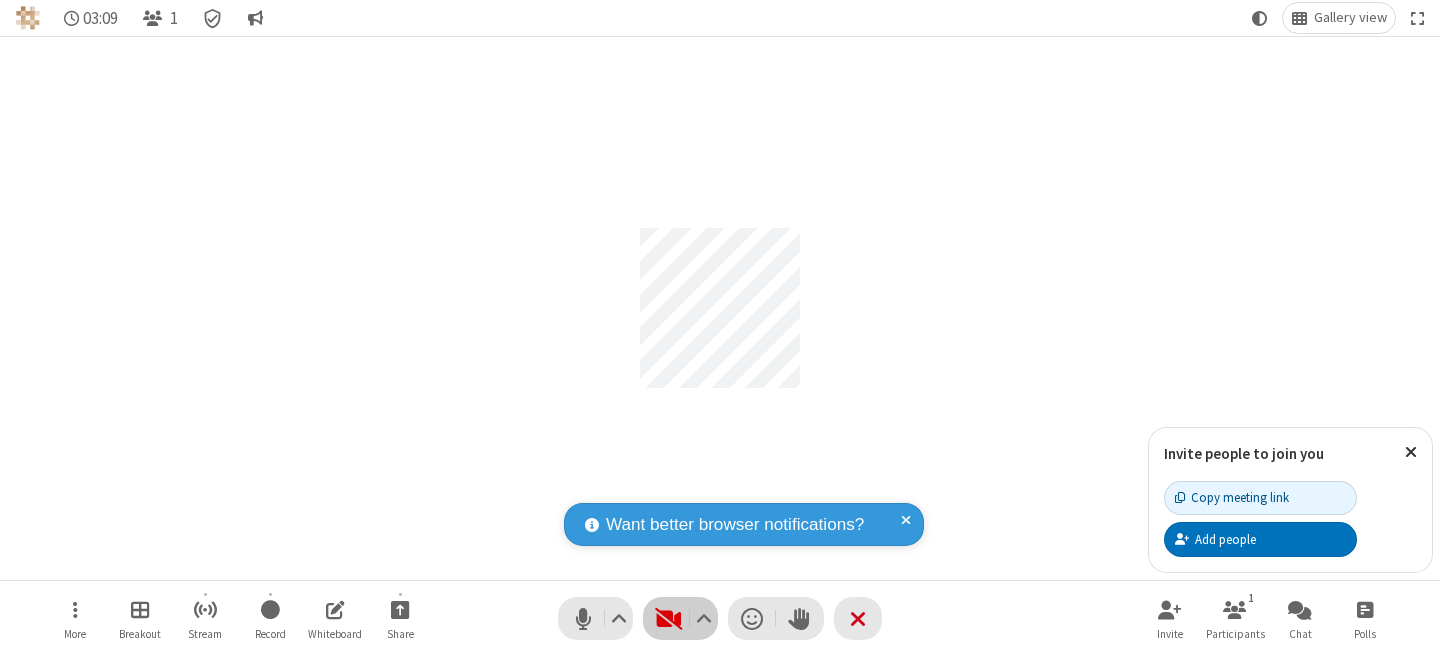 click at bounding box center [668, 618] 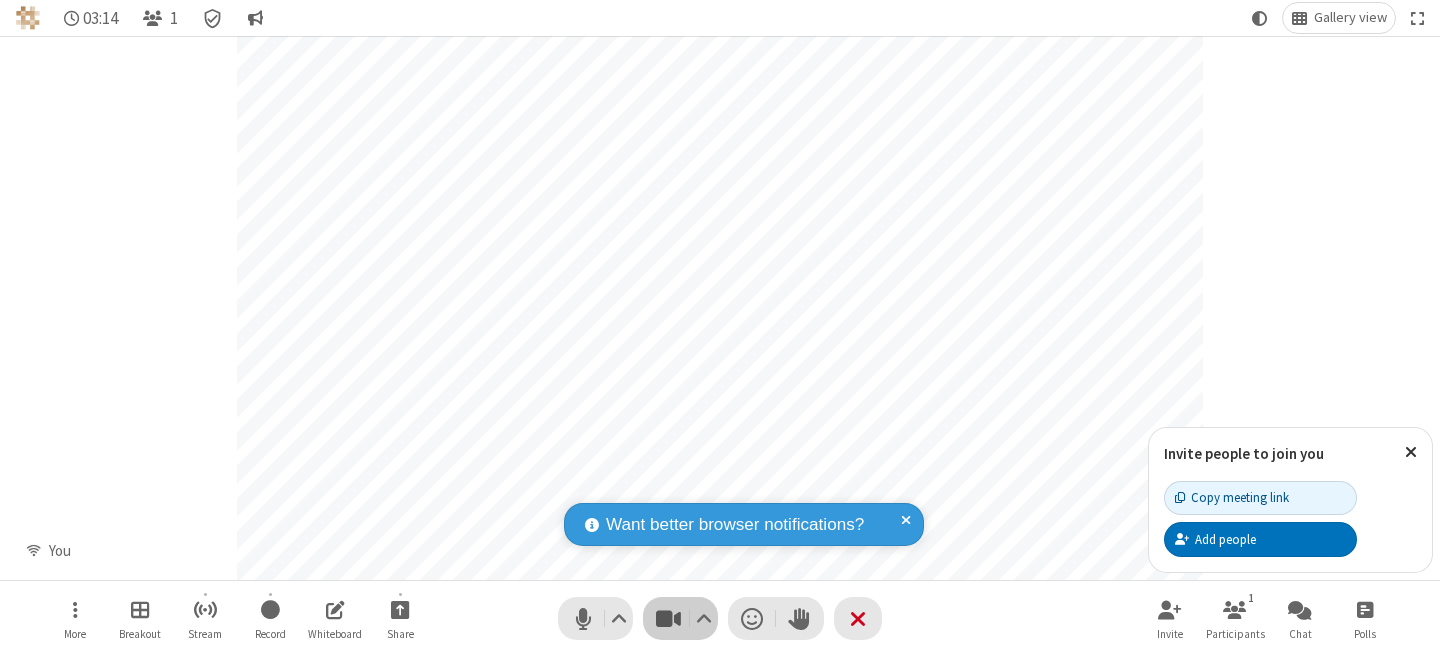 click at bounding box center (668, 618) 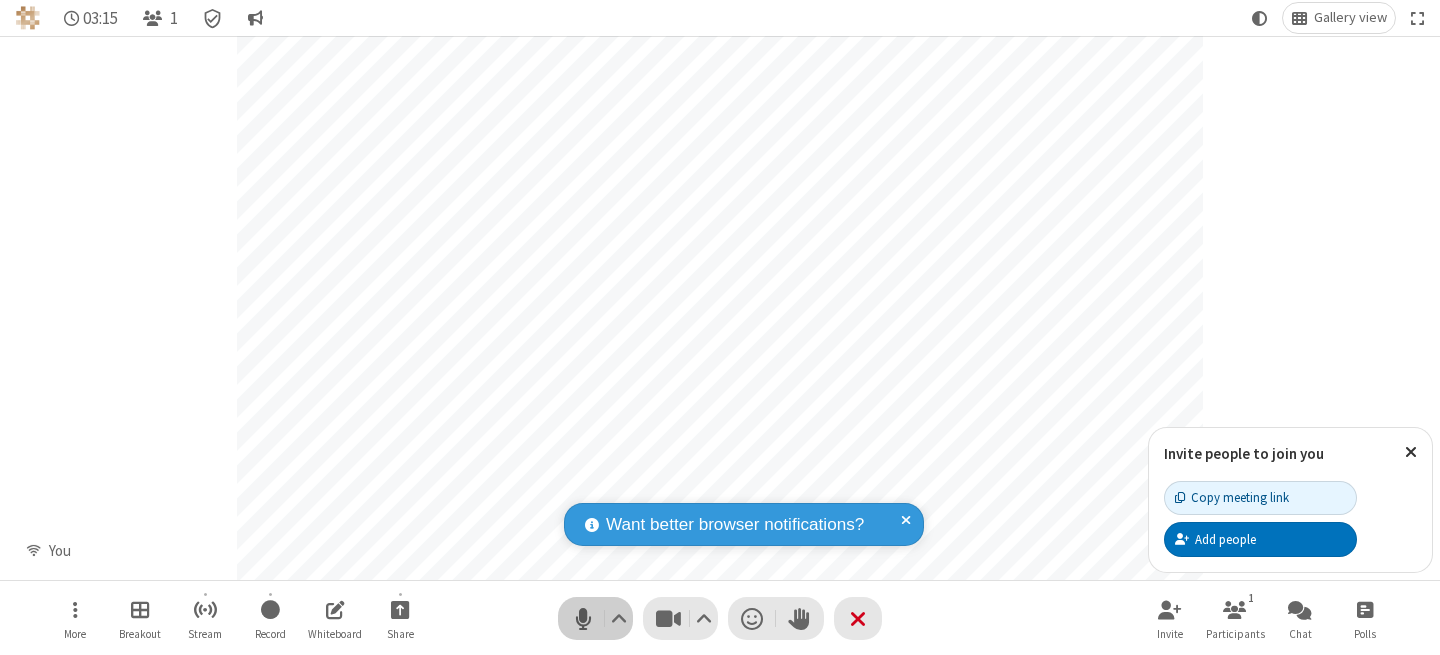 click at bounding box center (583, 618) 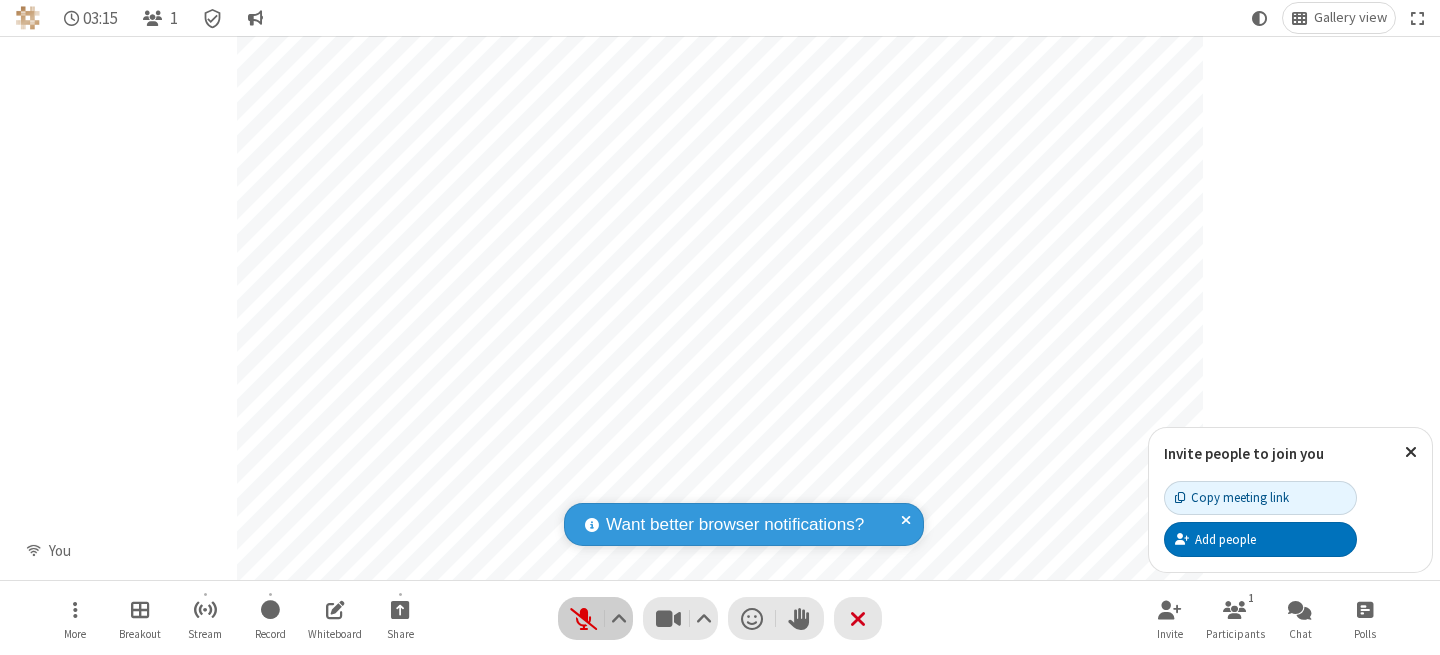 click at bounding box center [583, 618] 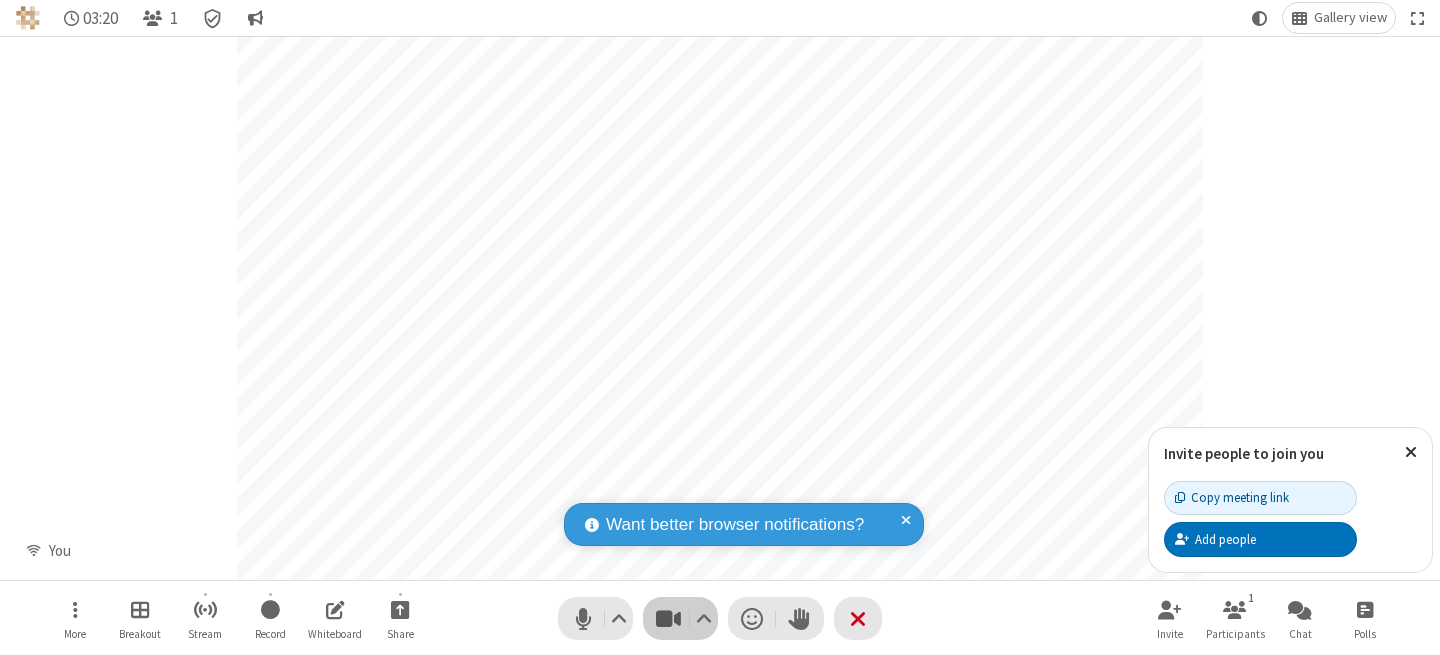 click at bounding box center (668, 618) 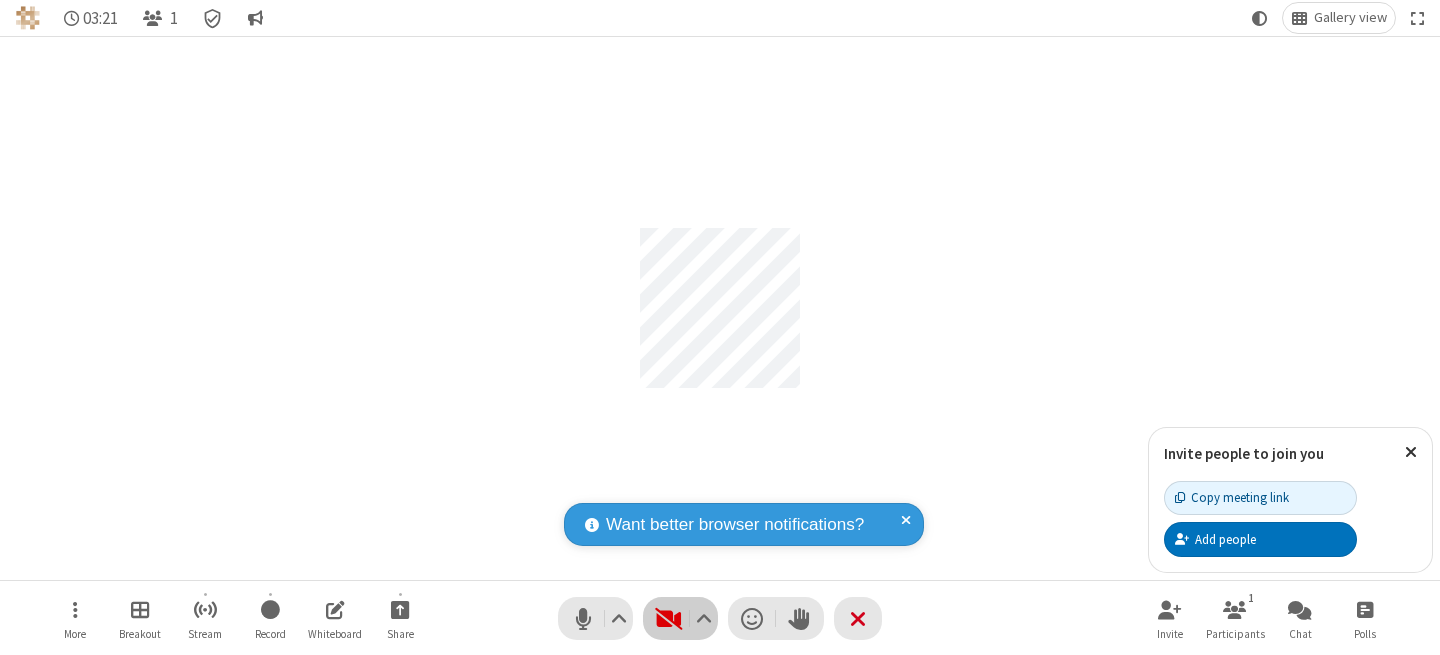click at bounding box center [668, 618] 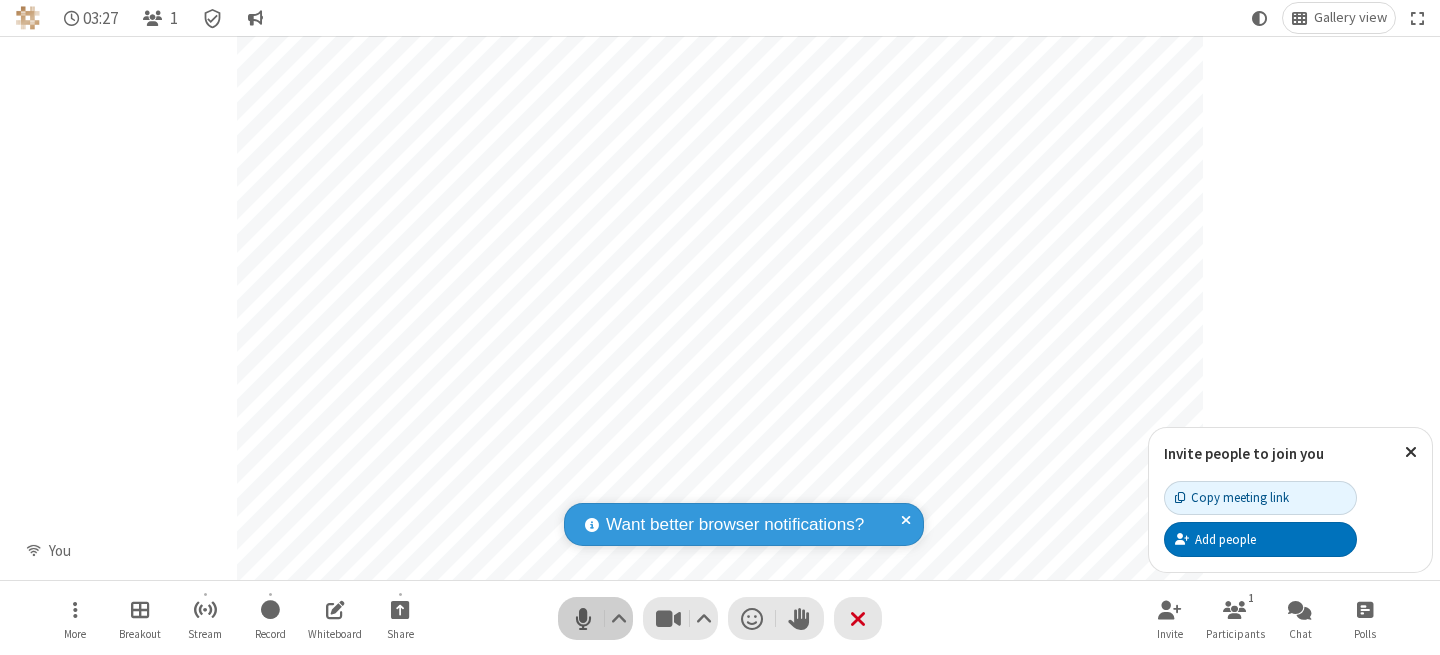 click at bounding box center (583, 618) 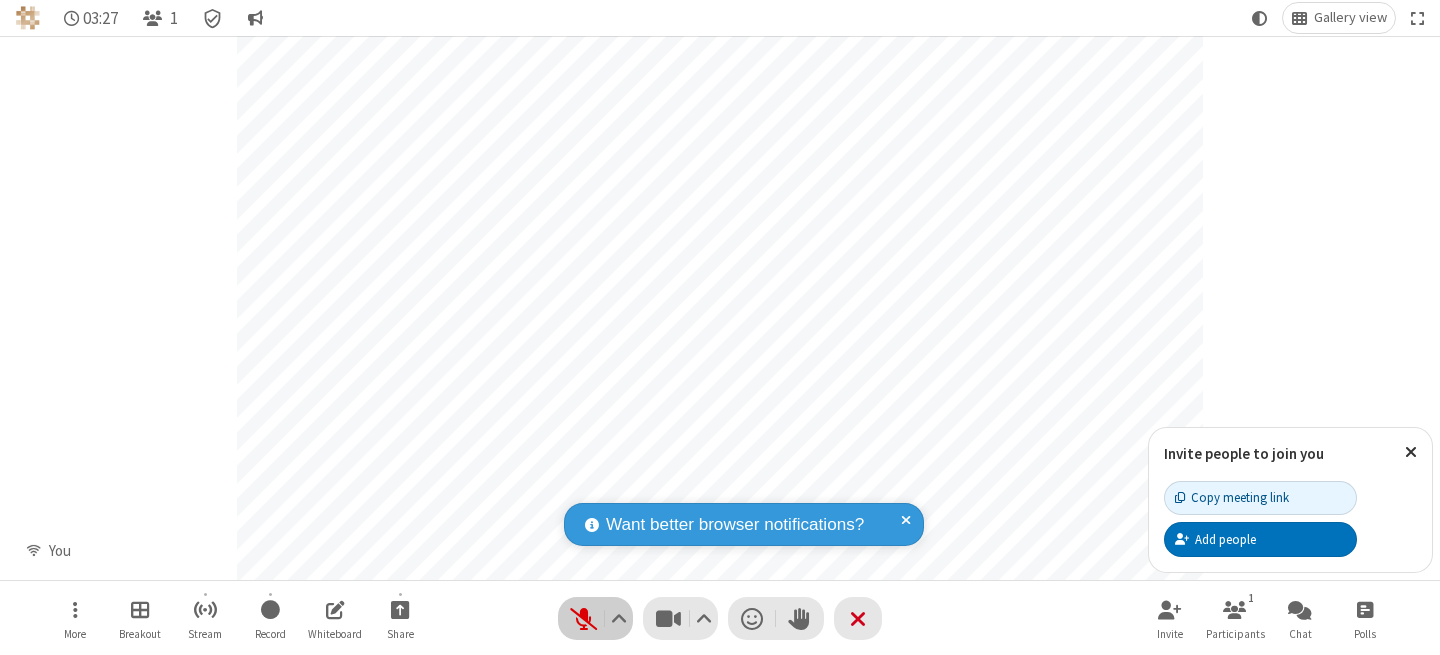 click at bounding box center [583, 618] 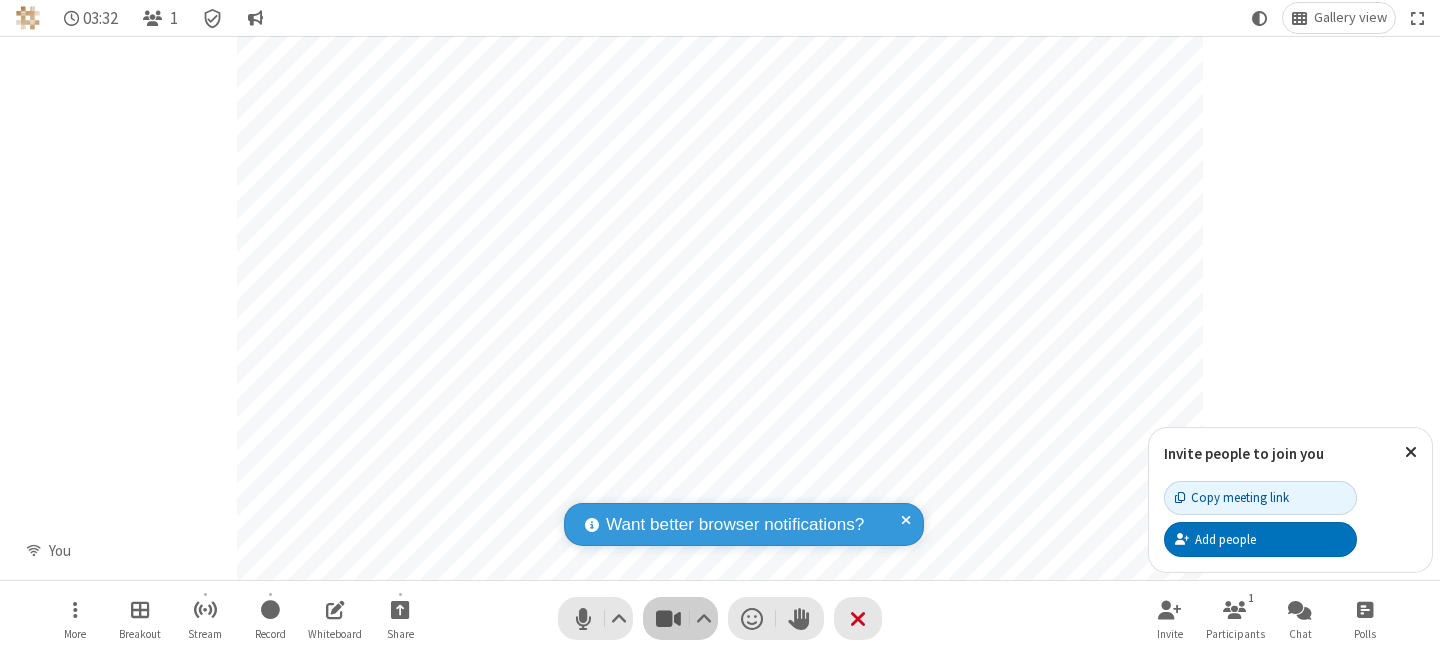 click at bounding box center [668, 618] 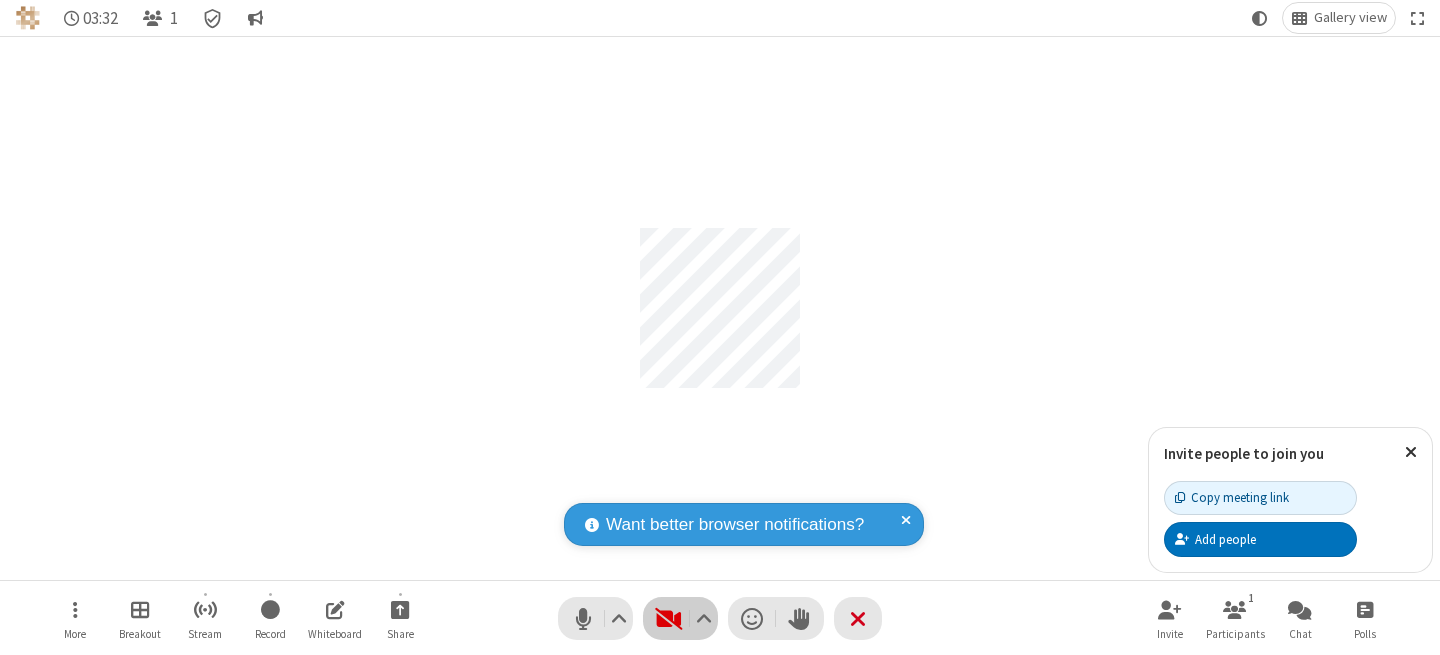 click at bounding box center (668, 618) 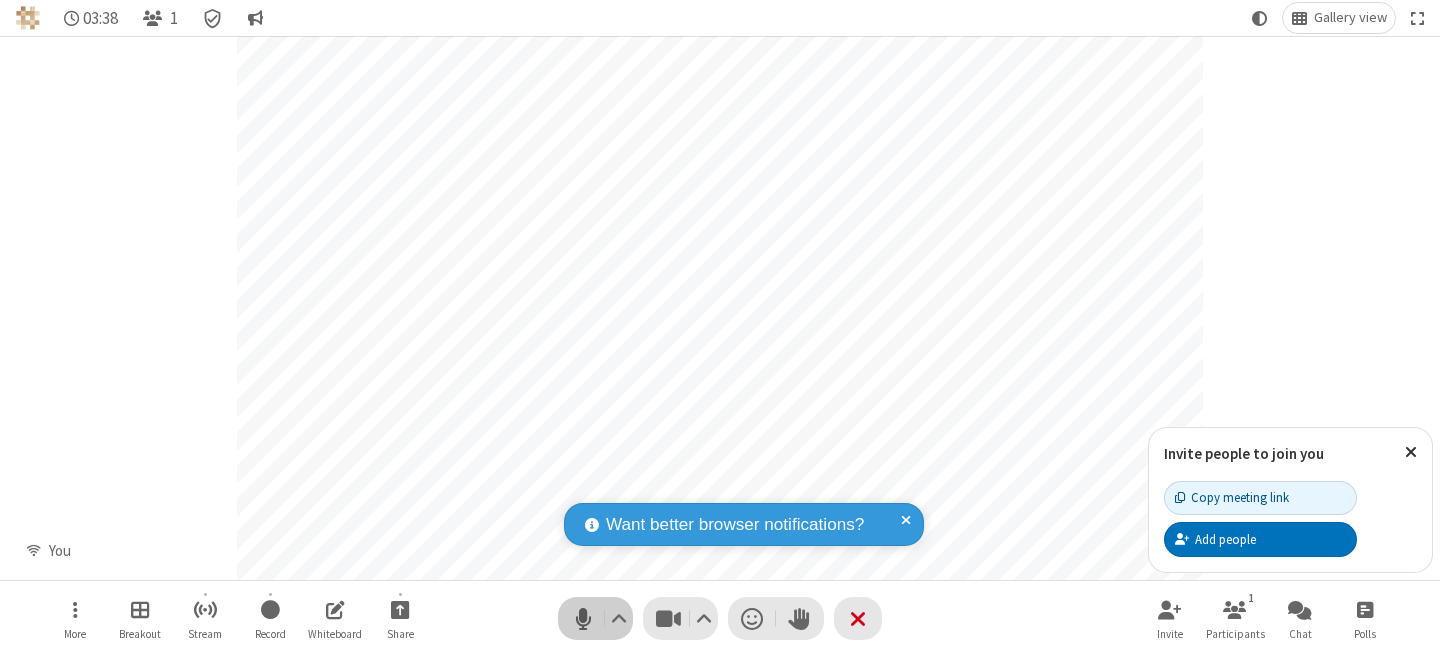 click at bounding box center (583, 618) 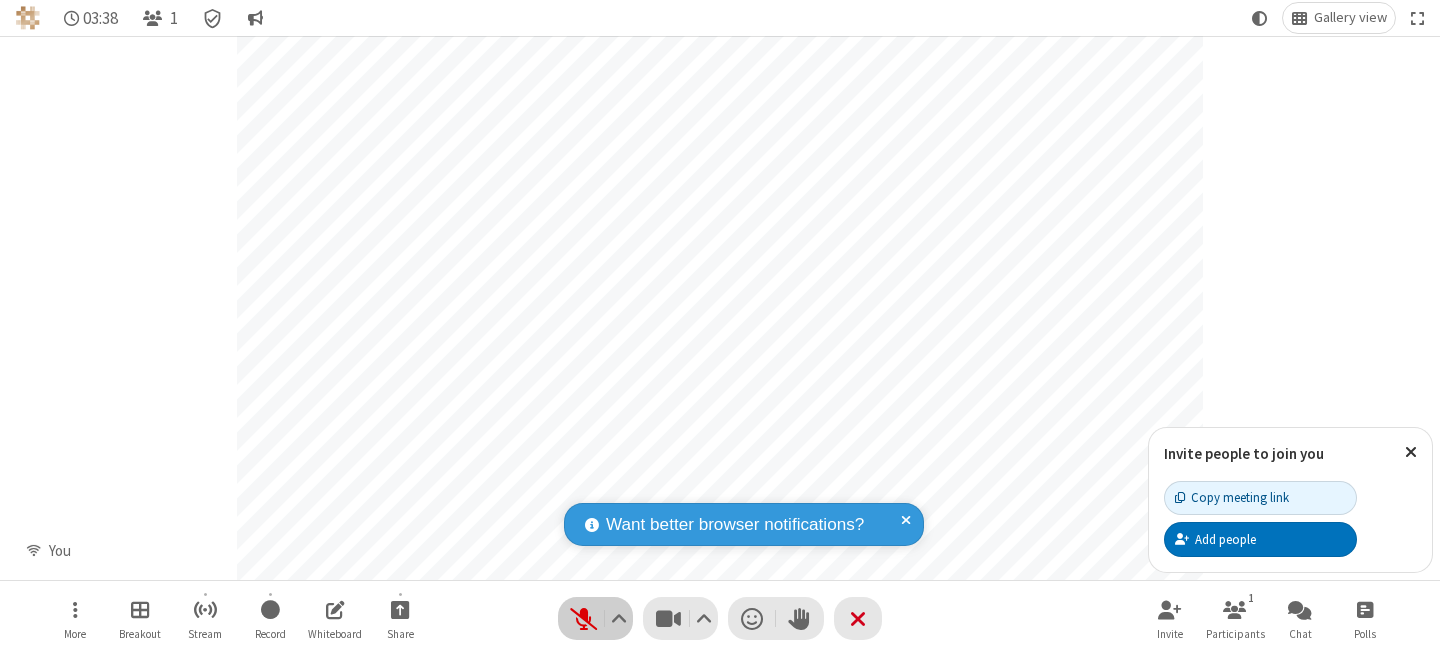 click at bounding box center (583, 618) 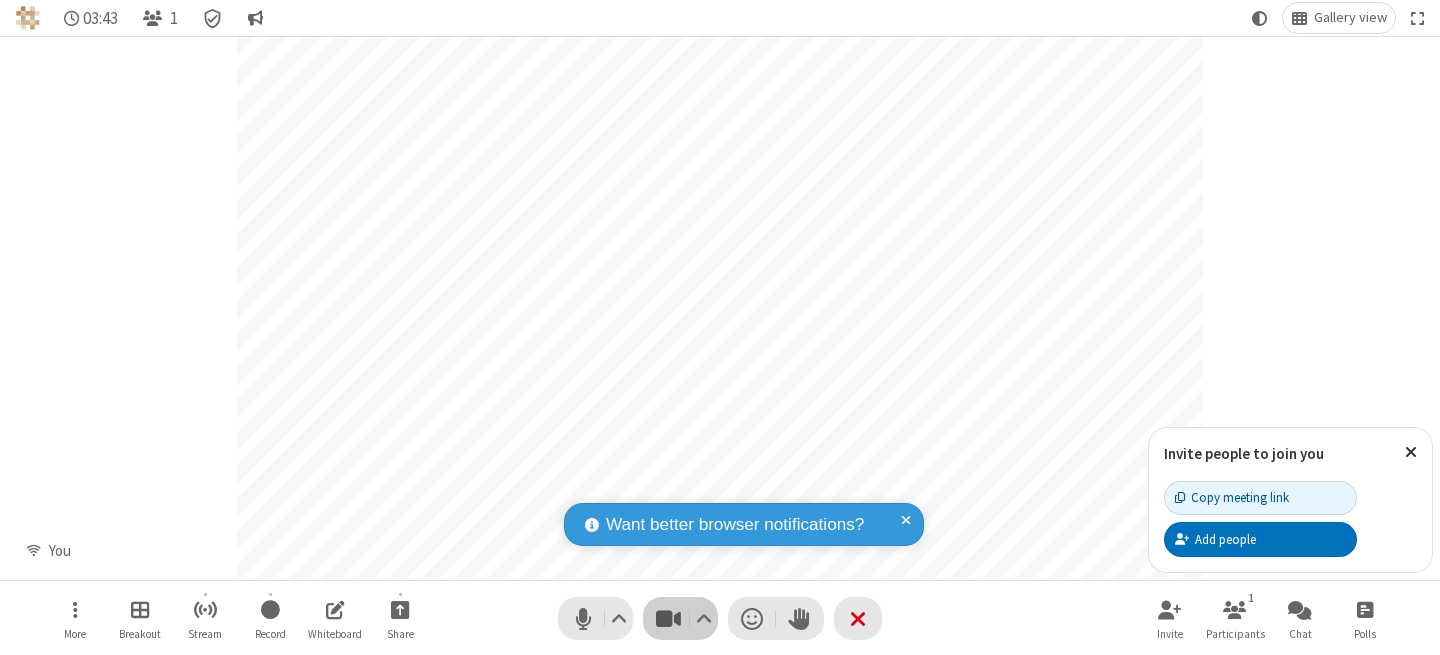 click at bounding box center [668, 618] 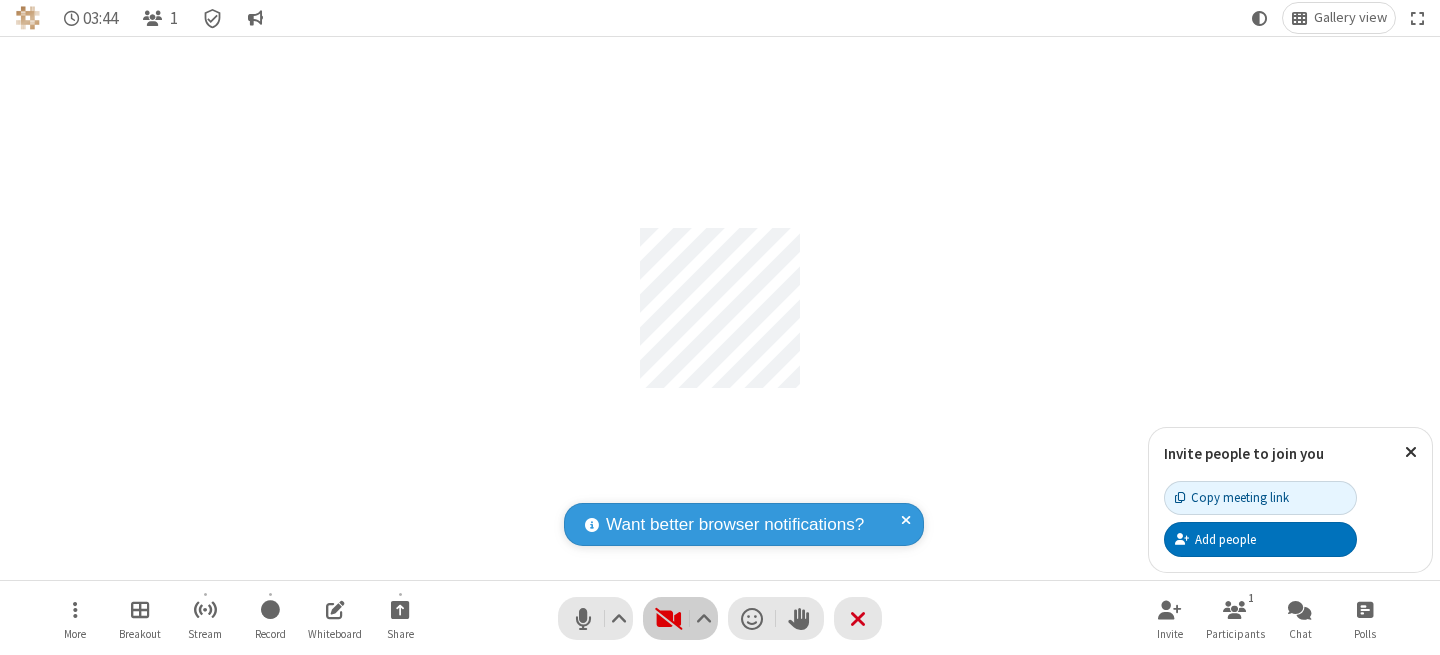 click at bounding box center [668, 618] 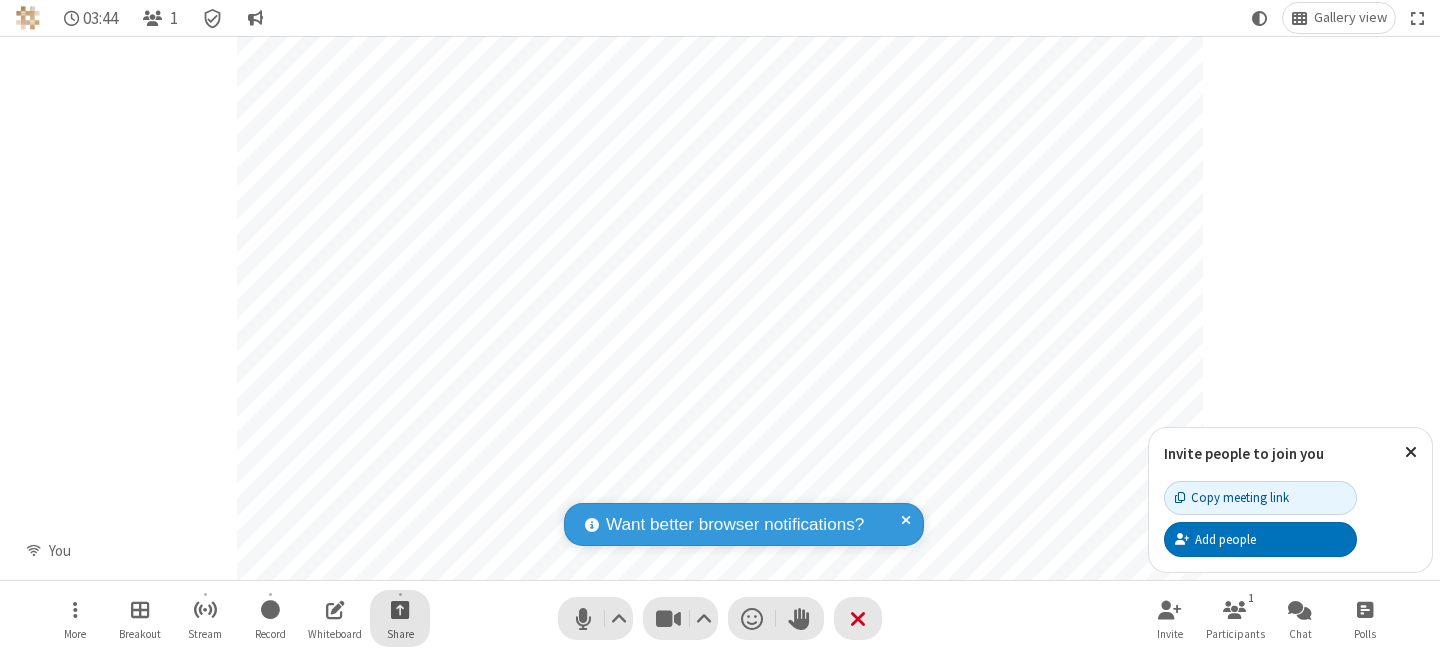 click at bounding box center [400, 609] 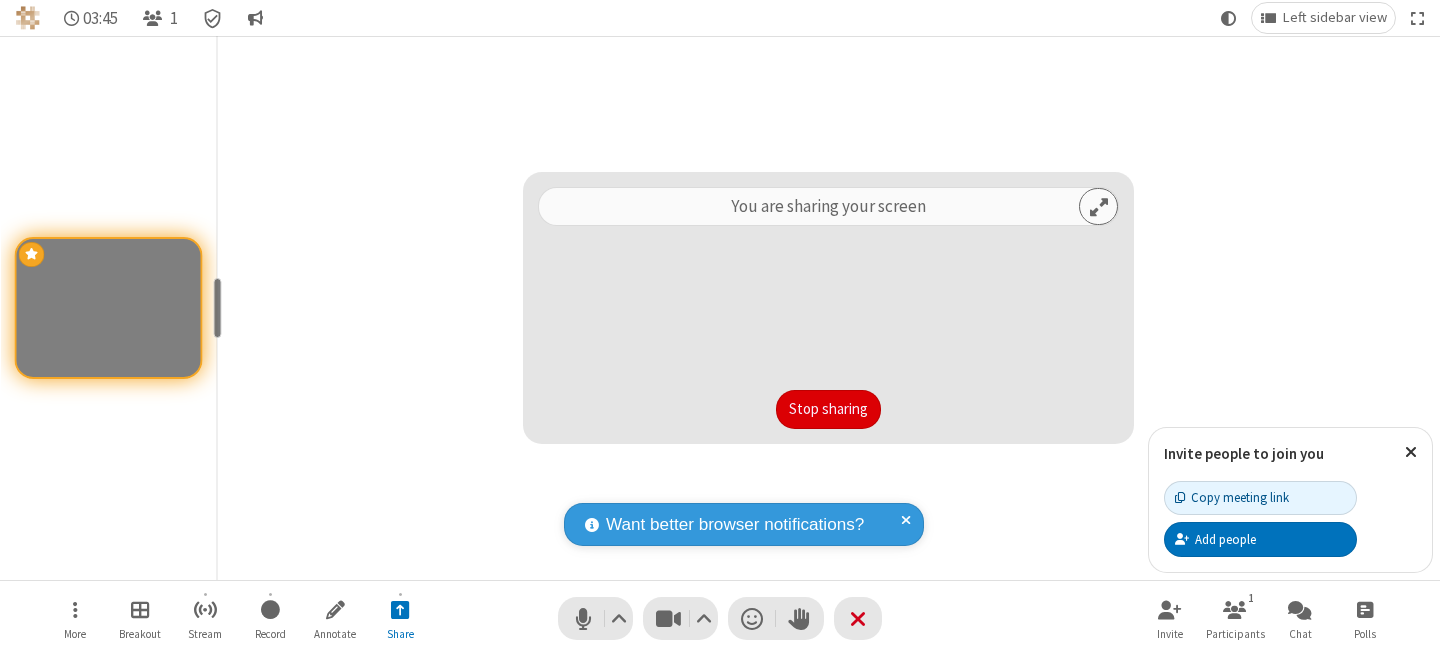 click on "Stop sharing" at bounding box center [828, 410] 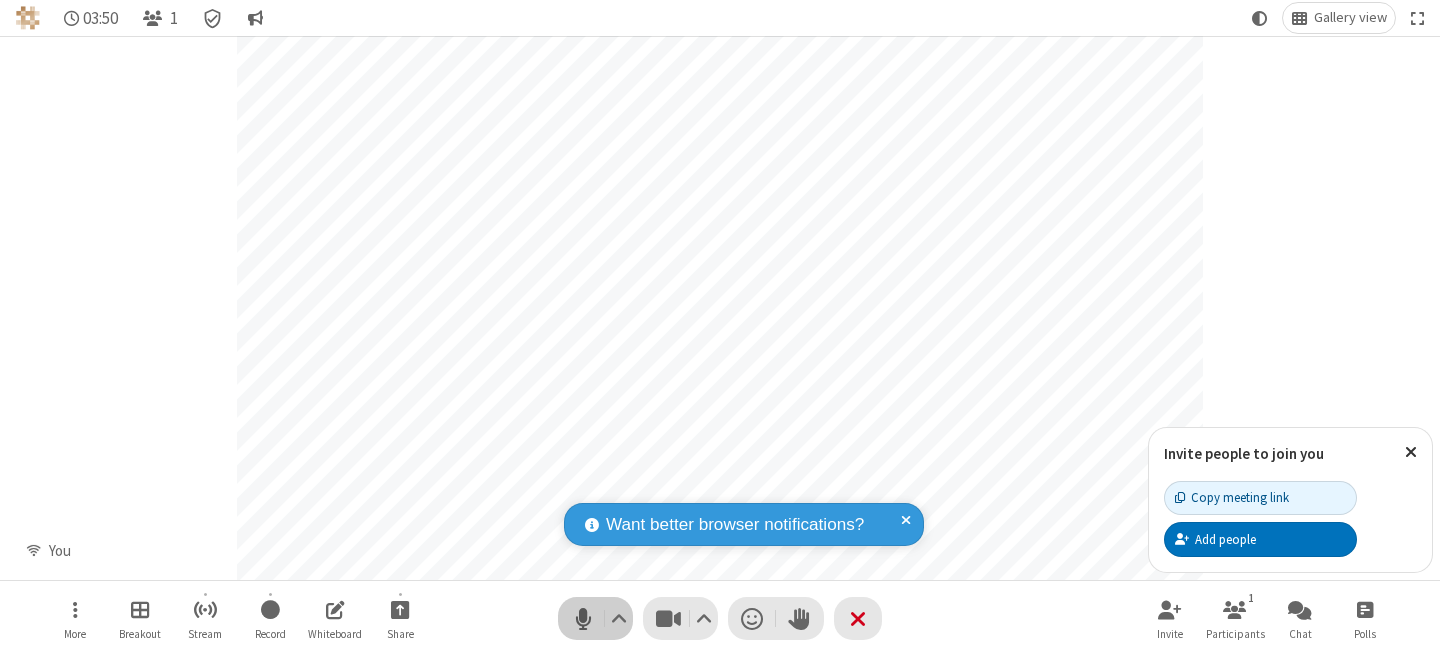click at bounding box center [583, 618] 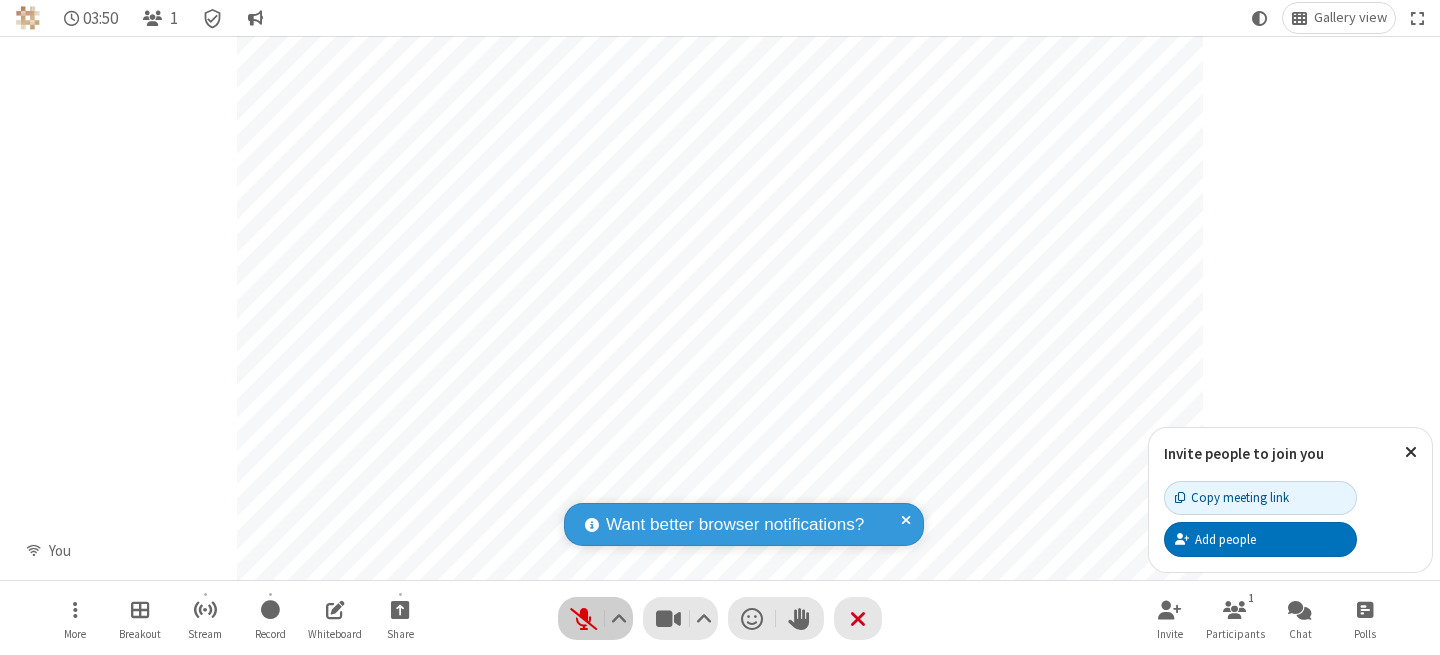click at bounding box center [583, 618] 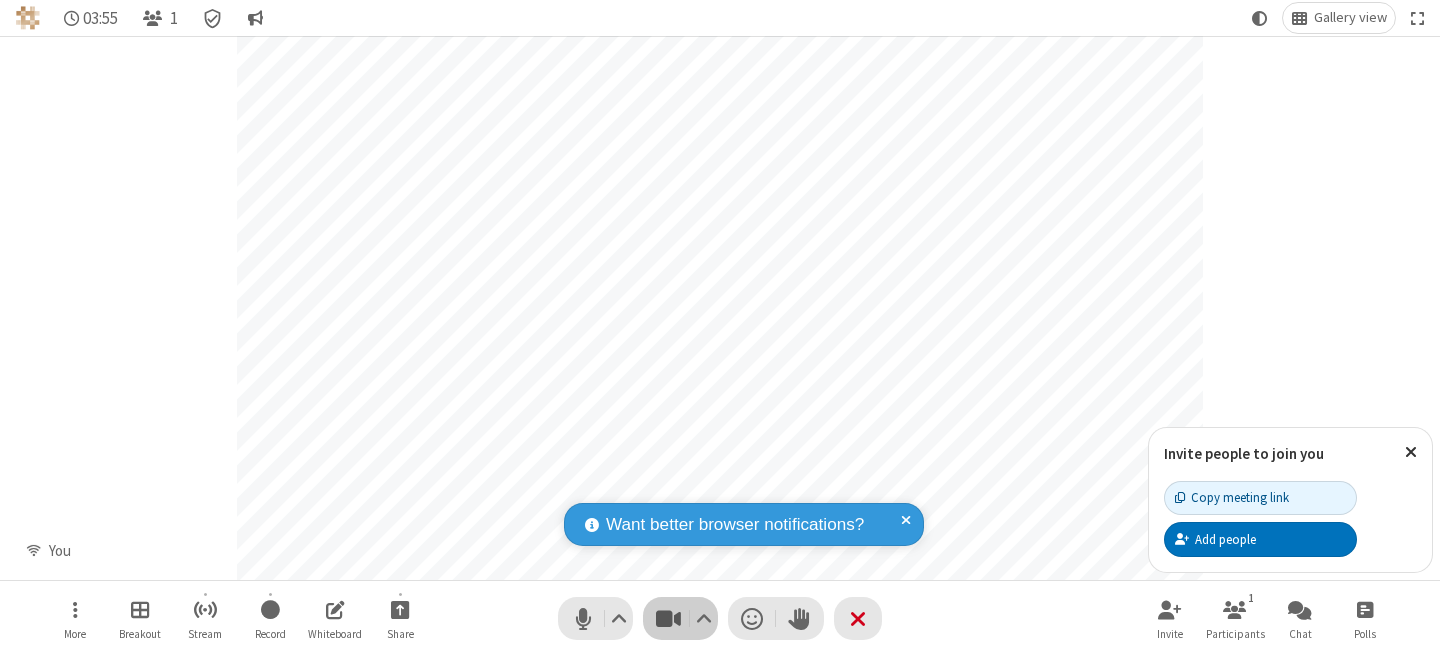 click at bounding box center [668, 618] 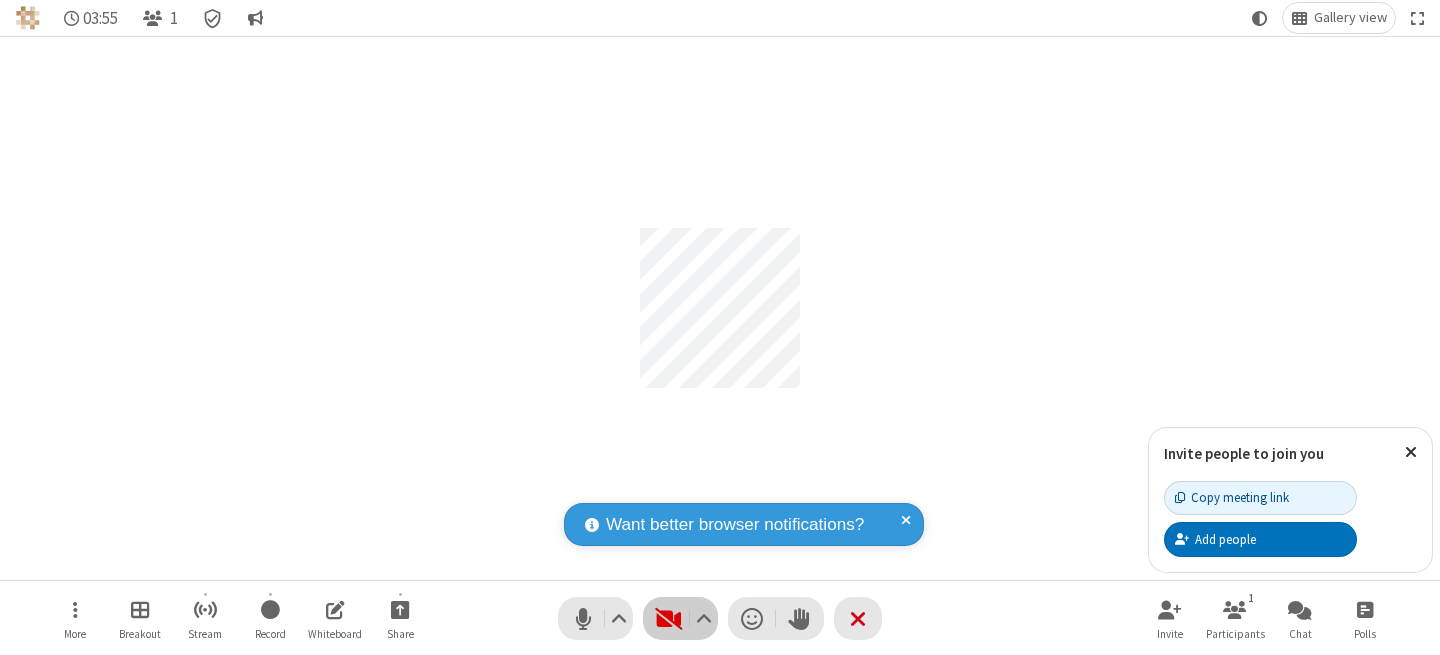click at bounding box center [668, 618] 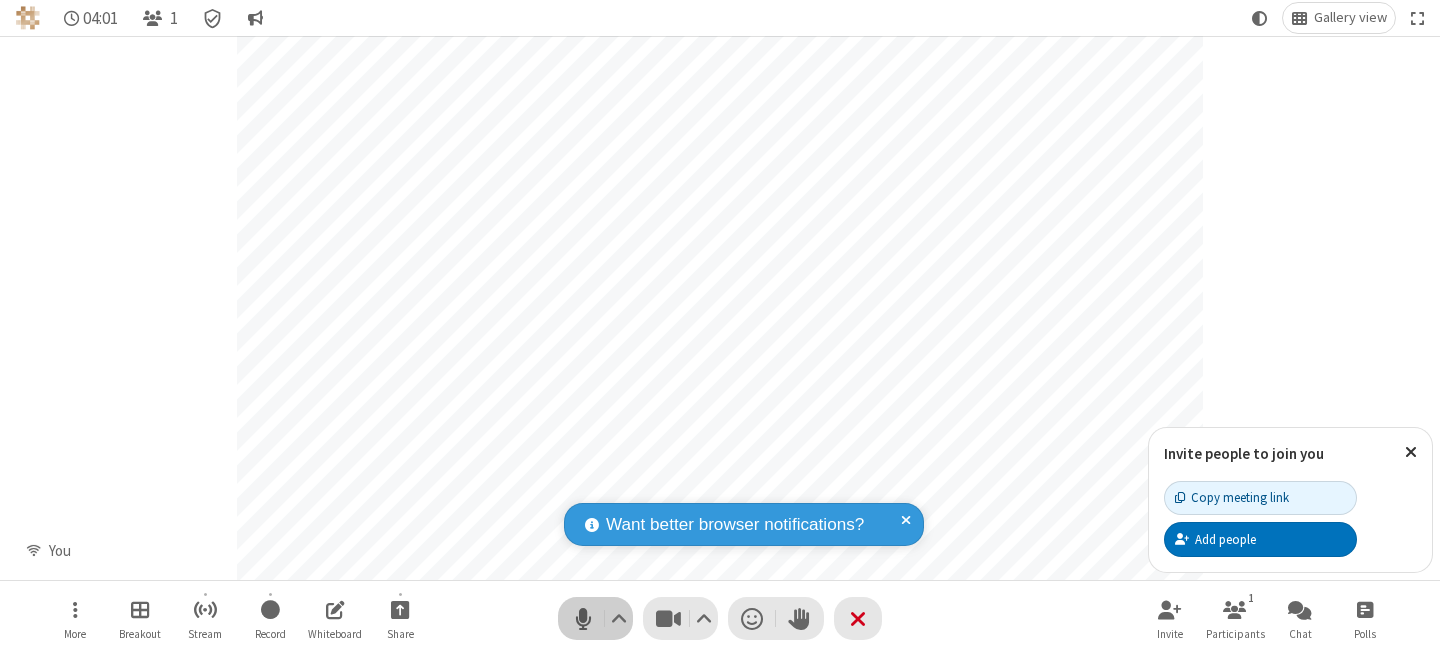 click at bounding box center (583, 618) 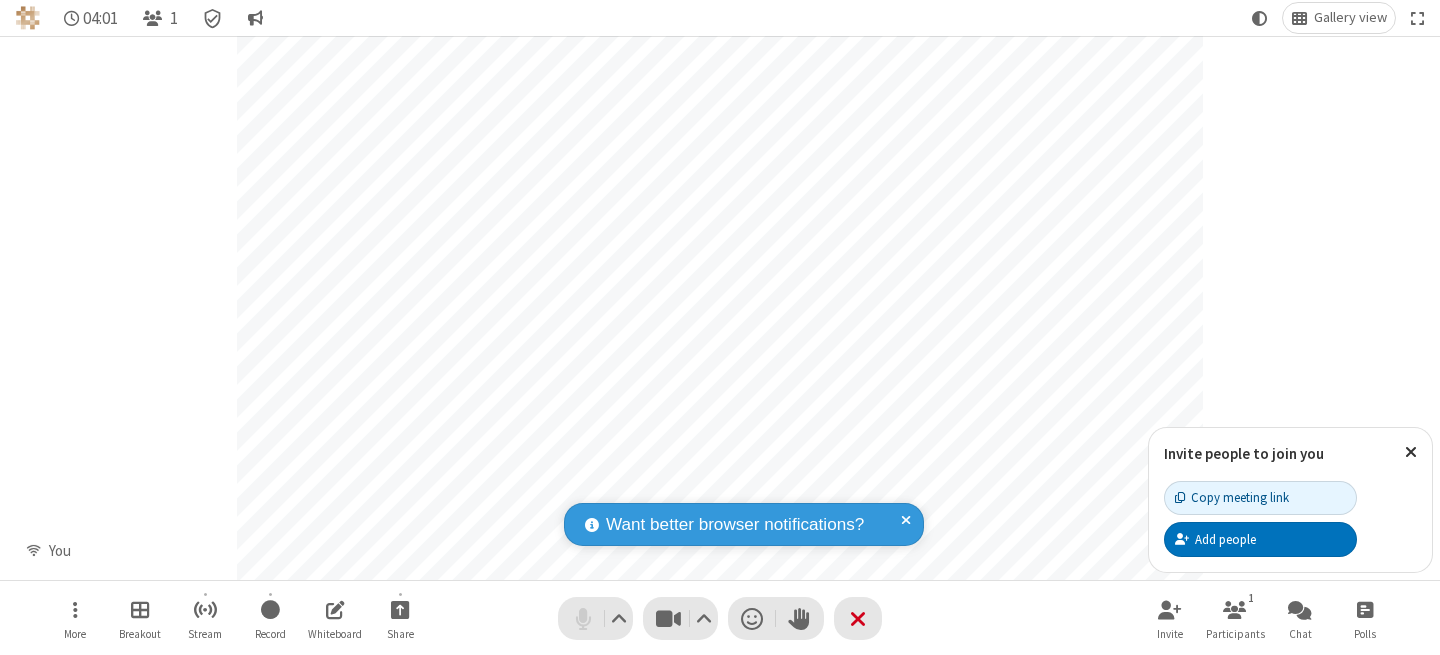 click at bounding box center (583, 618) 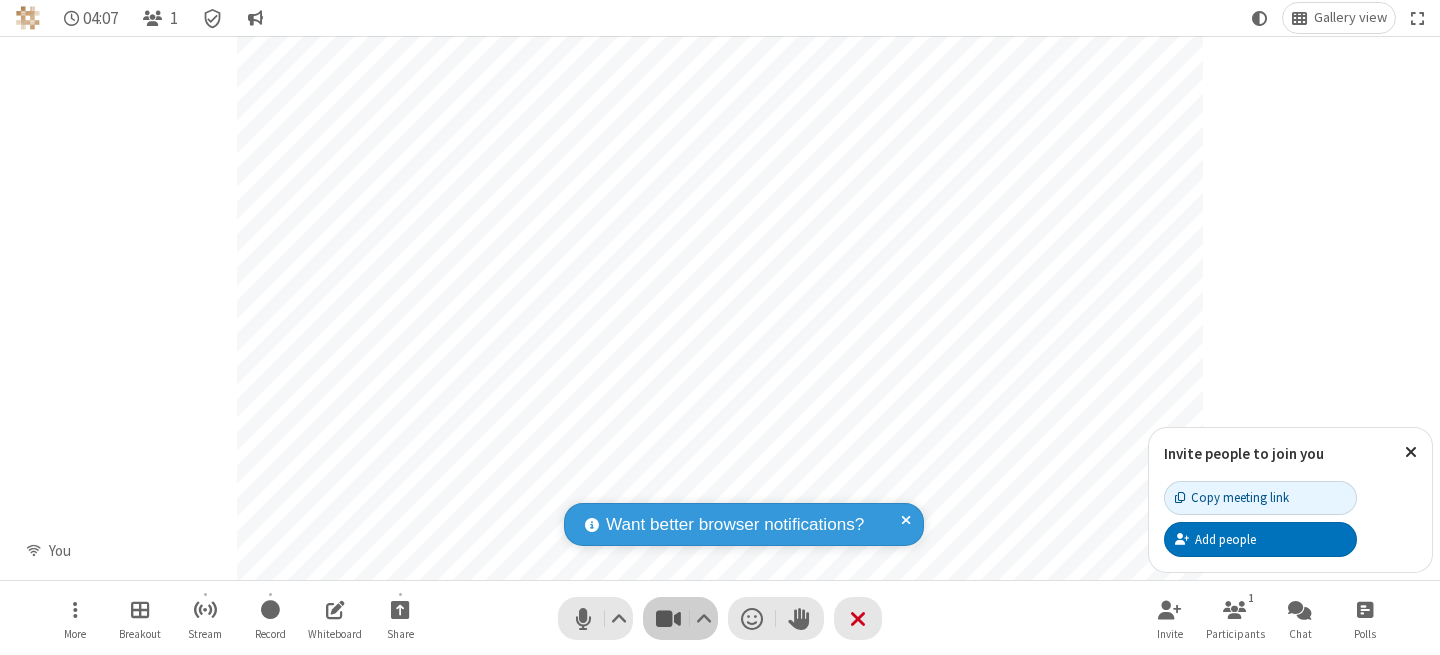 click at bounding box center (668, 618) 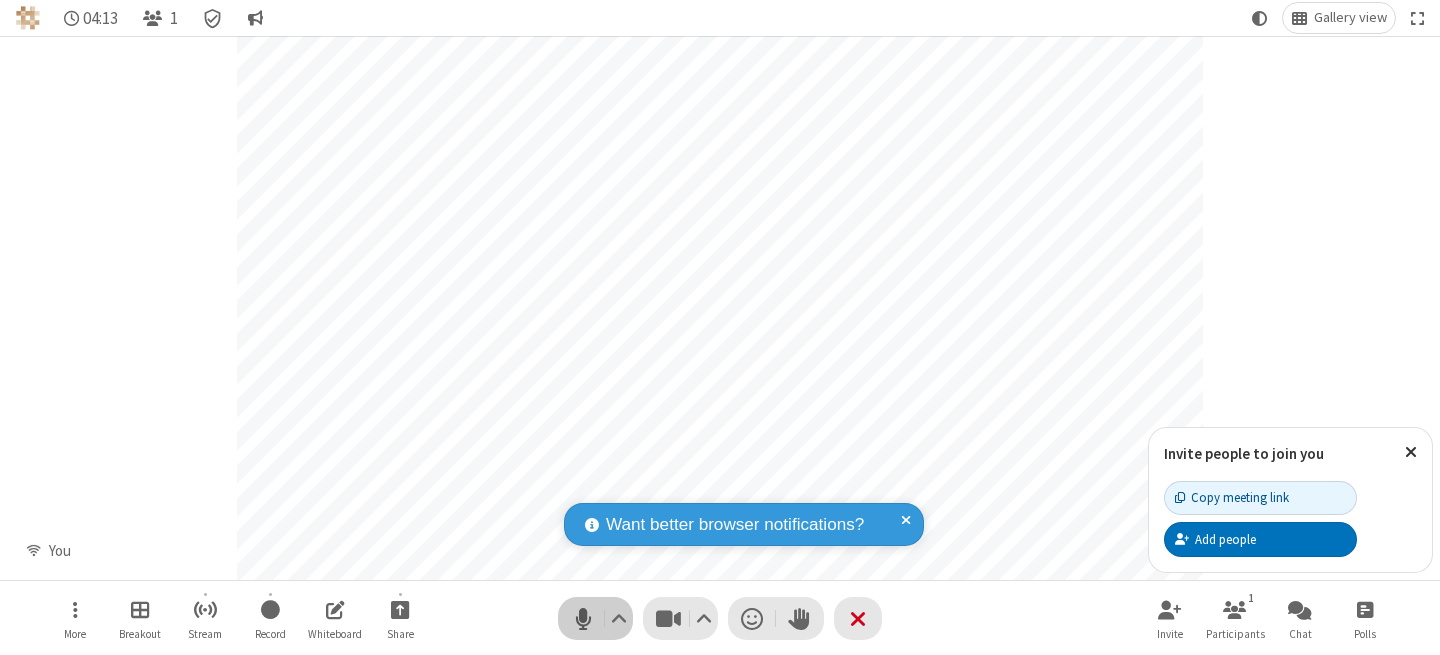 click at bounding box center (583, 618) 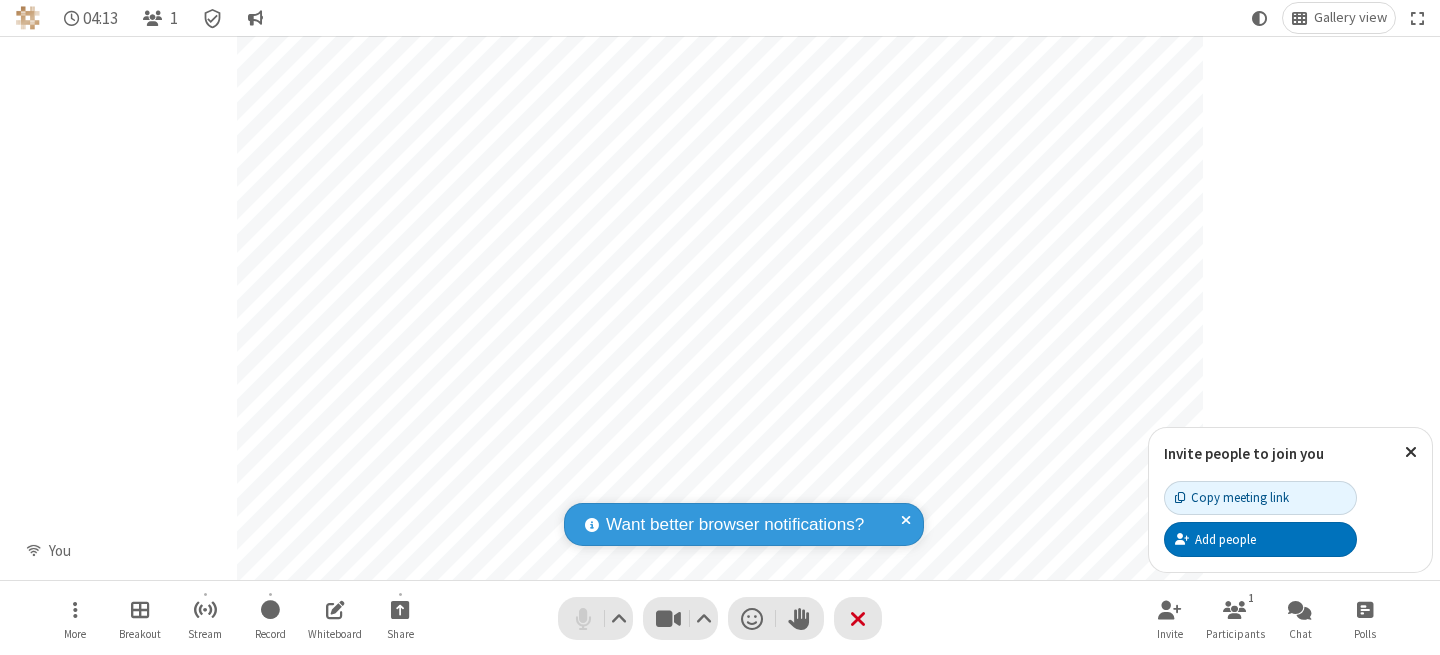click at bounding box center [583, 618] 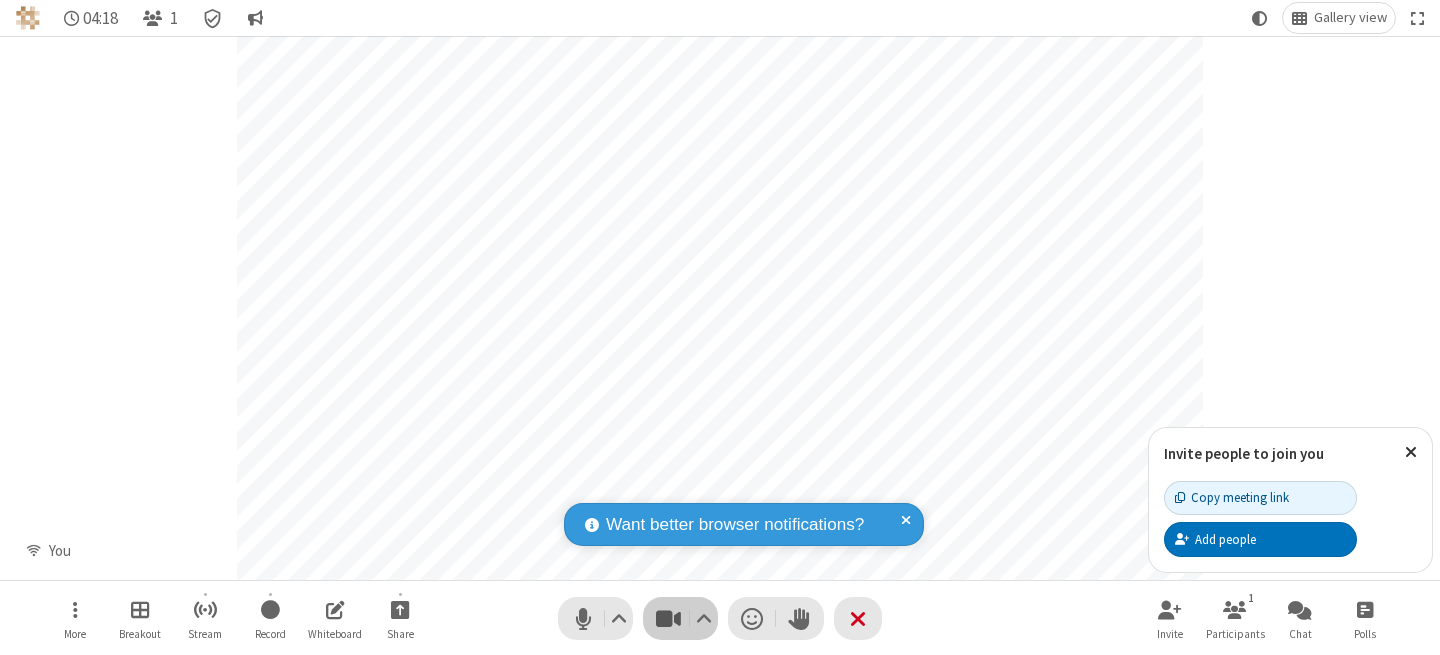 click at bounding box center [668, 618] 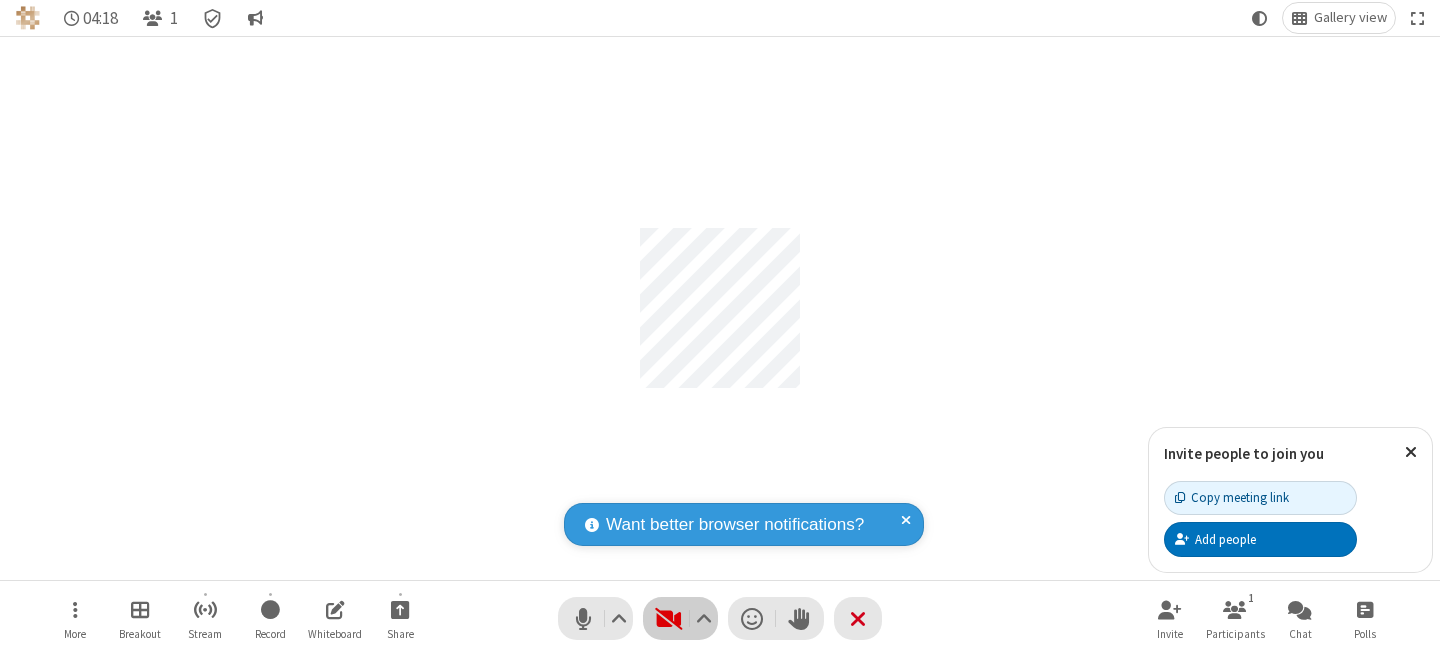 click at bounding box center (668, 618) 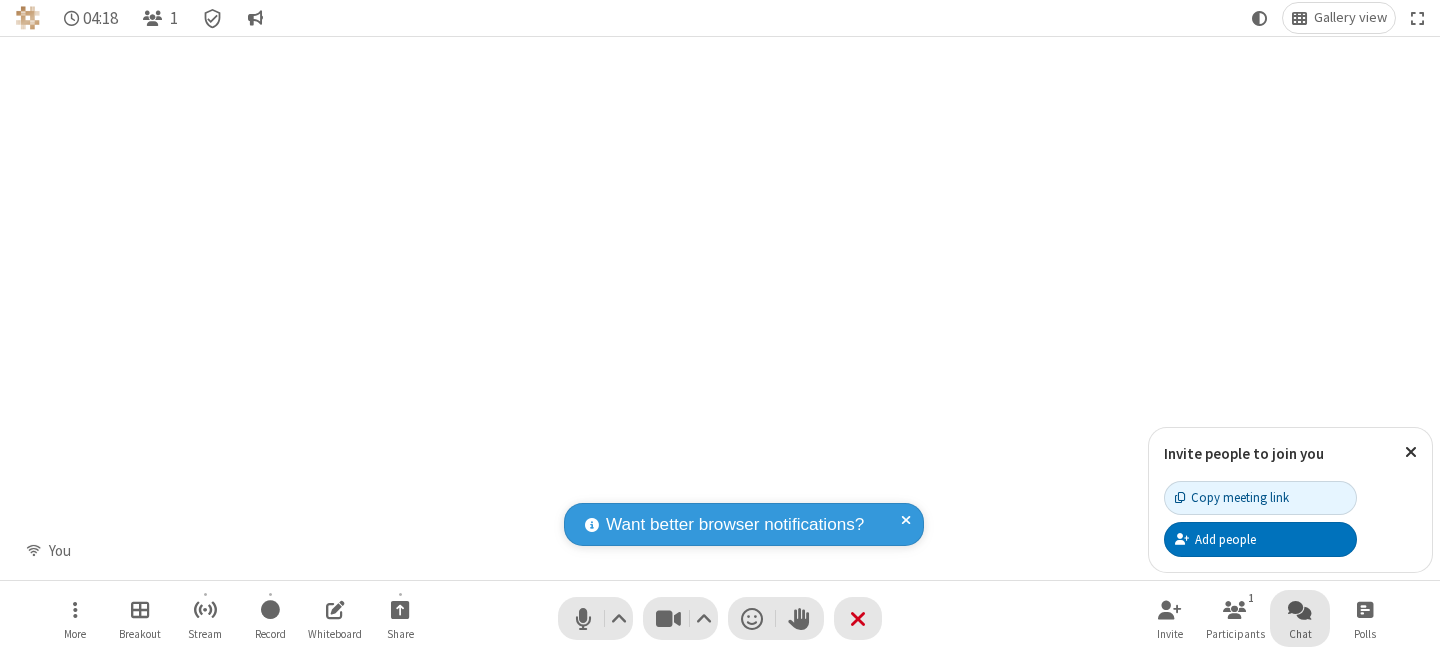 click at bounding box center (1300, 609) 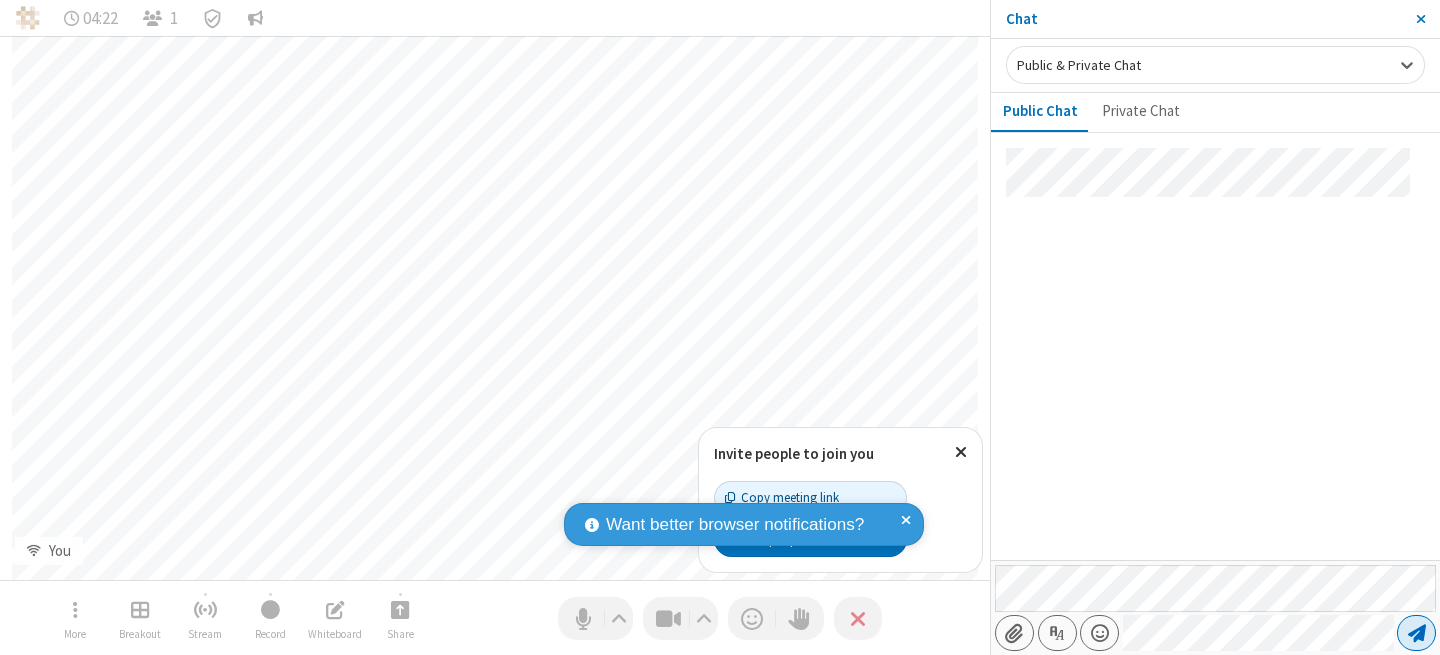 click at bounding box center [1417, 633] 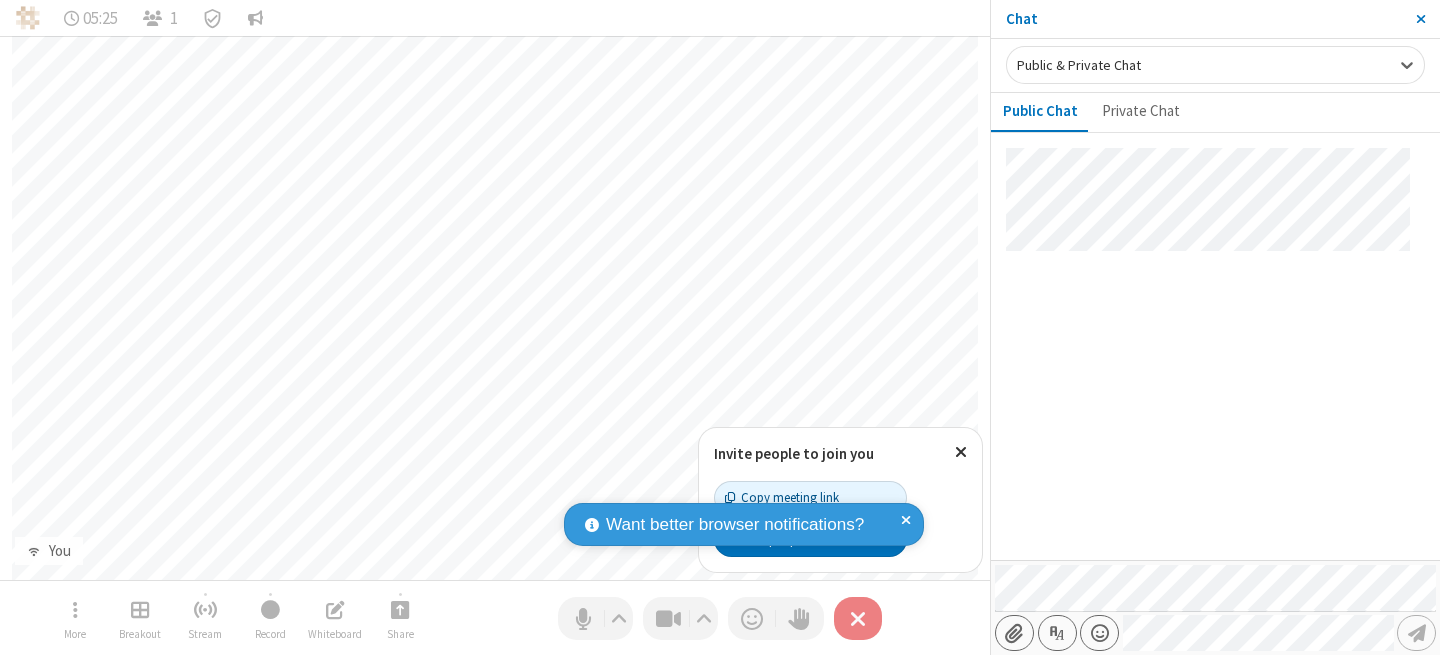 click at bounding box center (858, 618) 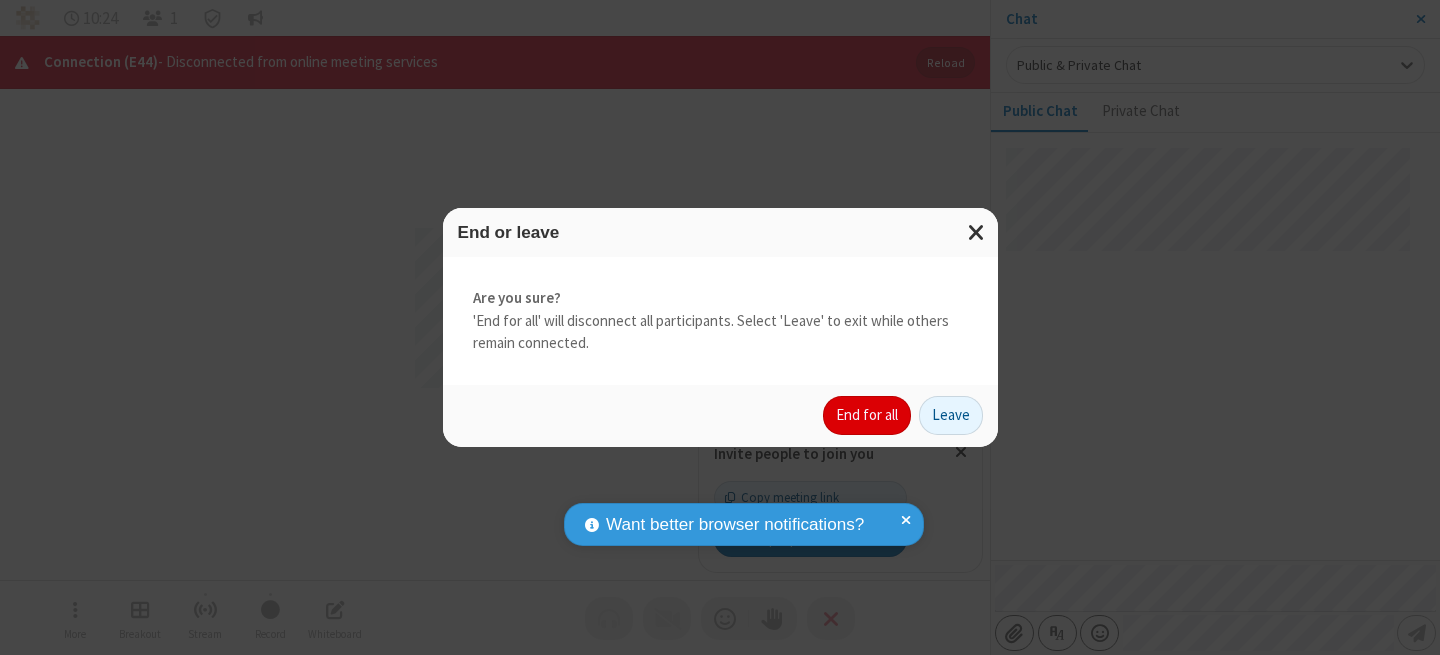 click on "End for all" at bounding box center [867, 416] 